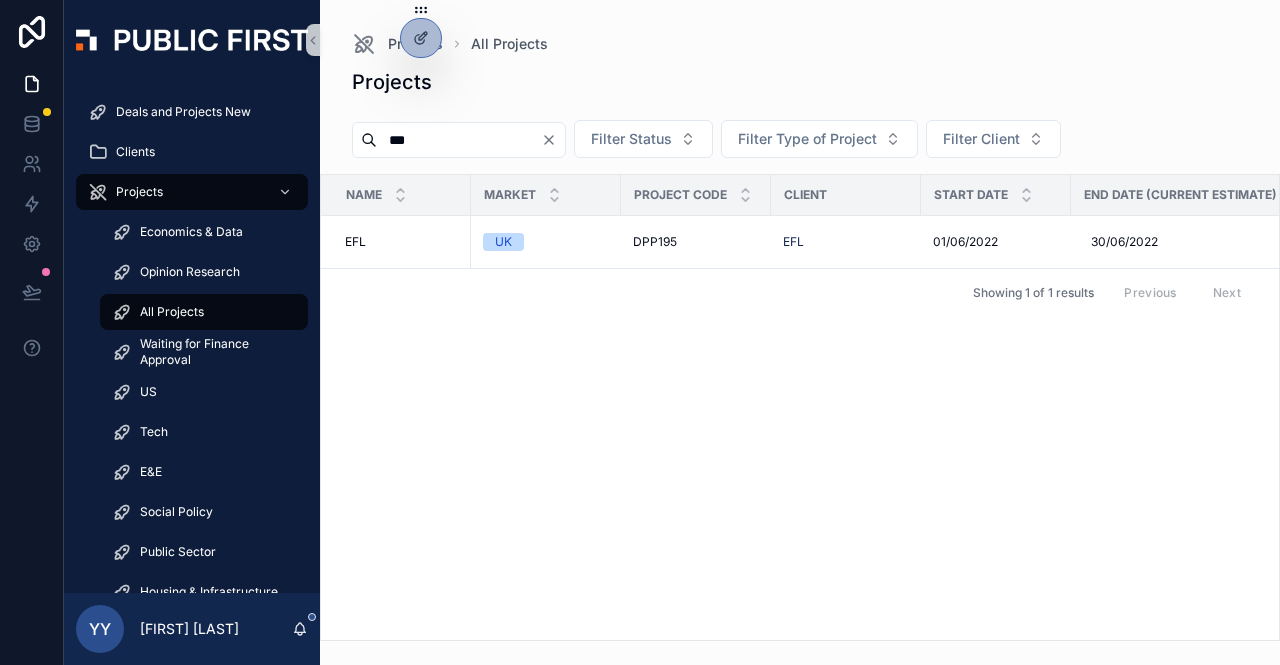 scroll, scrollTop: 0, scrollLeft: 0, axis: both 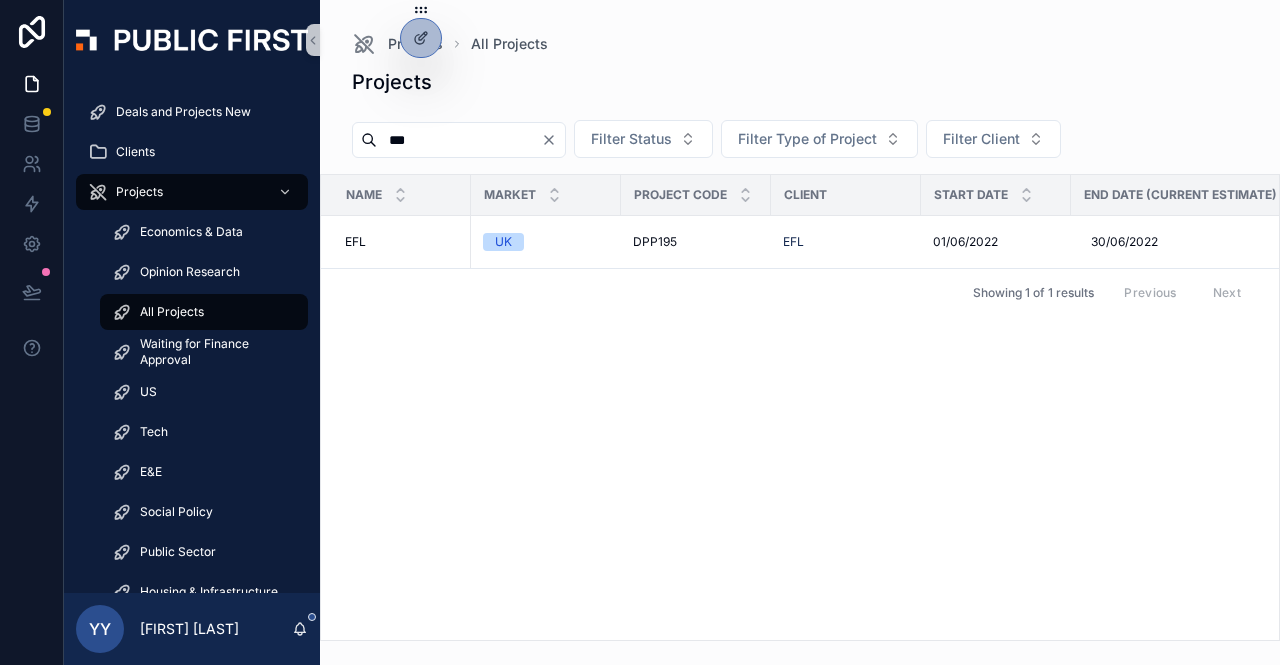 click on "All Projects" at bounding box center [172, 312] 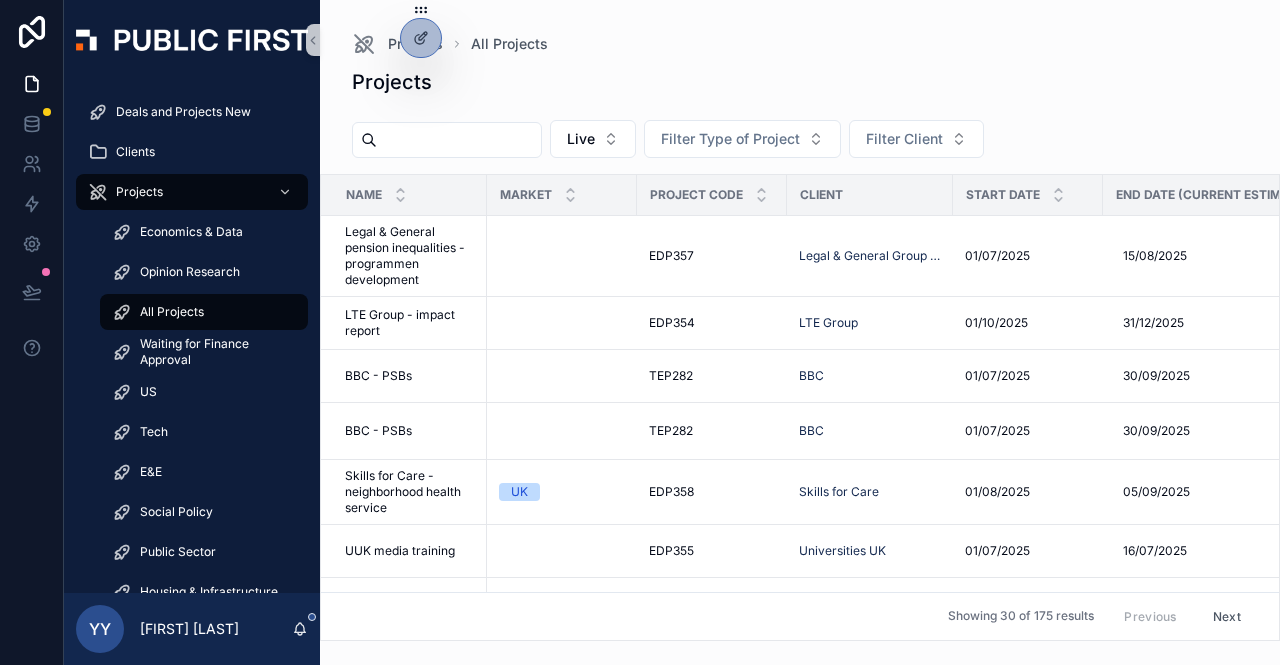 click on "***" at bounding box center [459, 140] 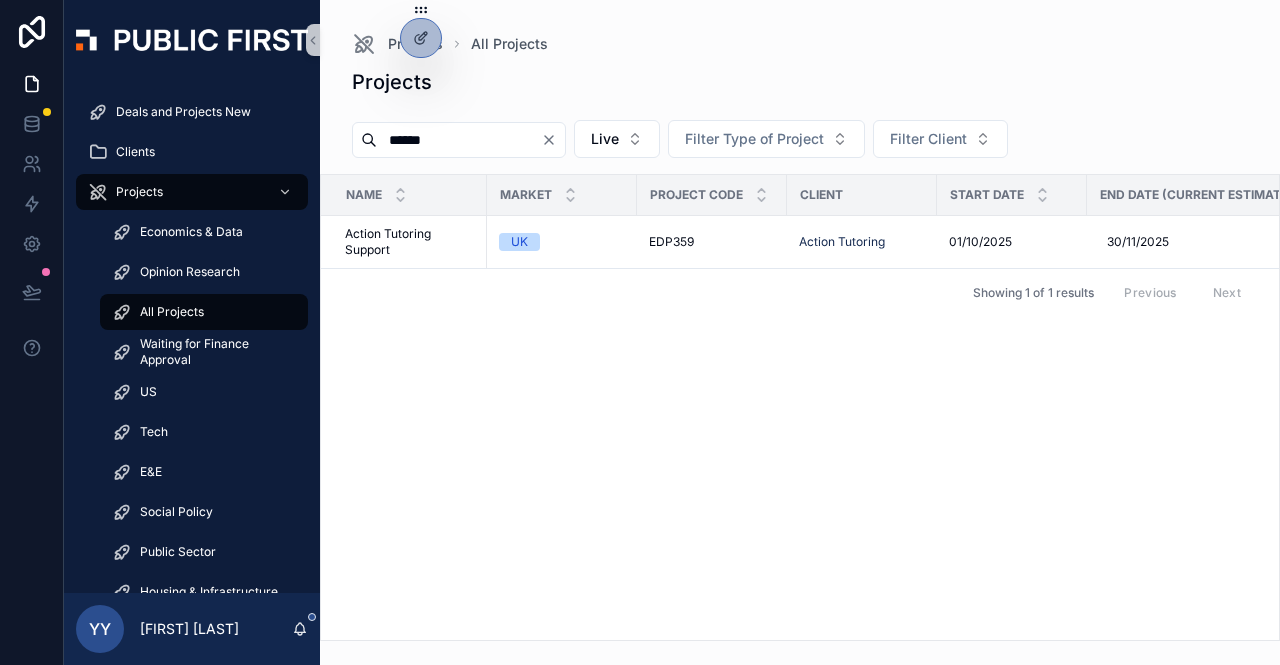 type on "******" 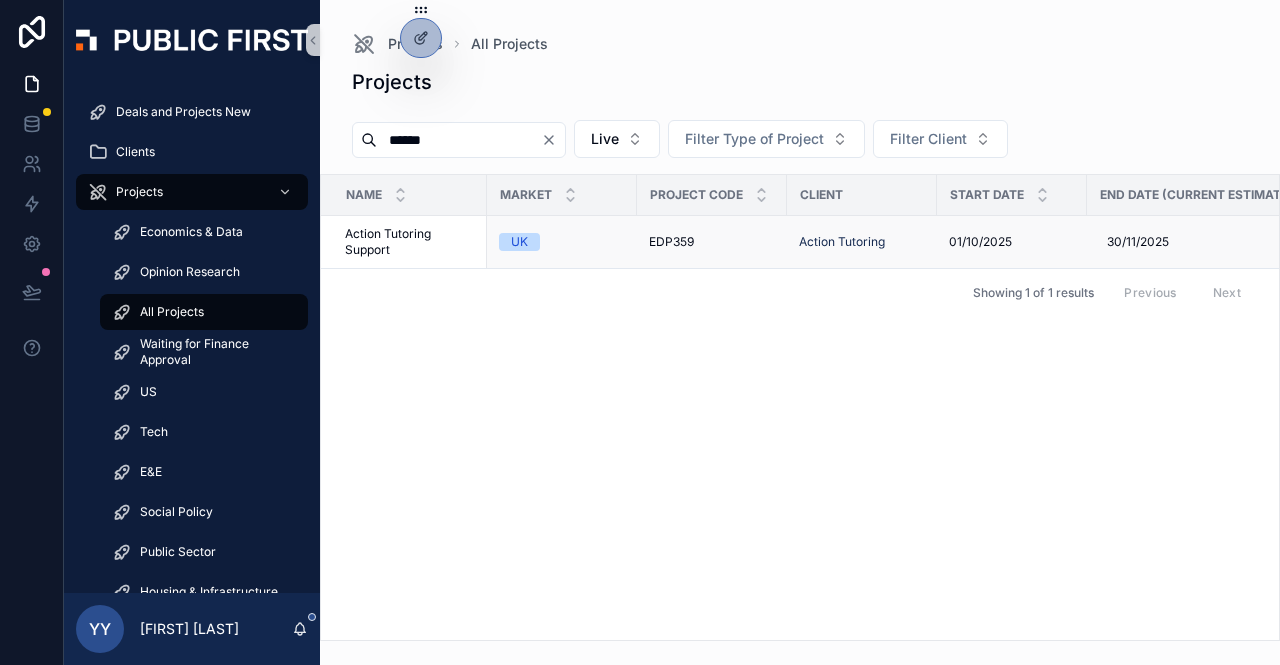click on "EDP359" at bounding box center (671, 242) 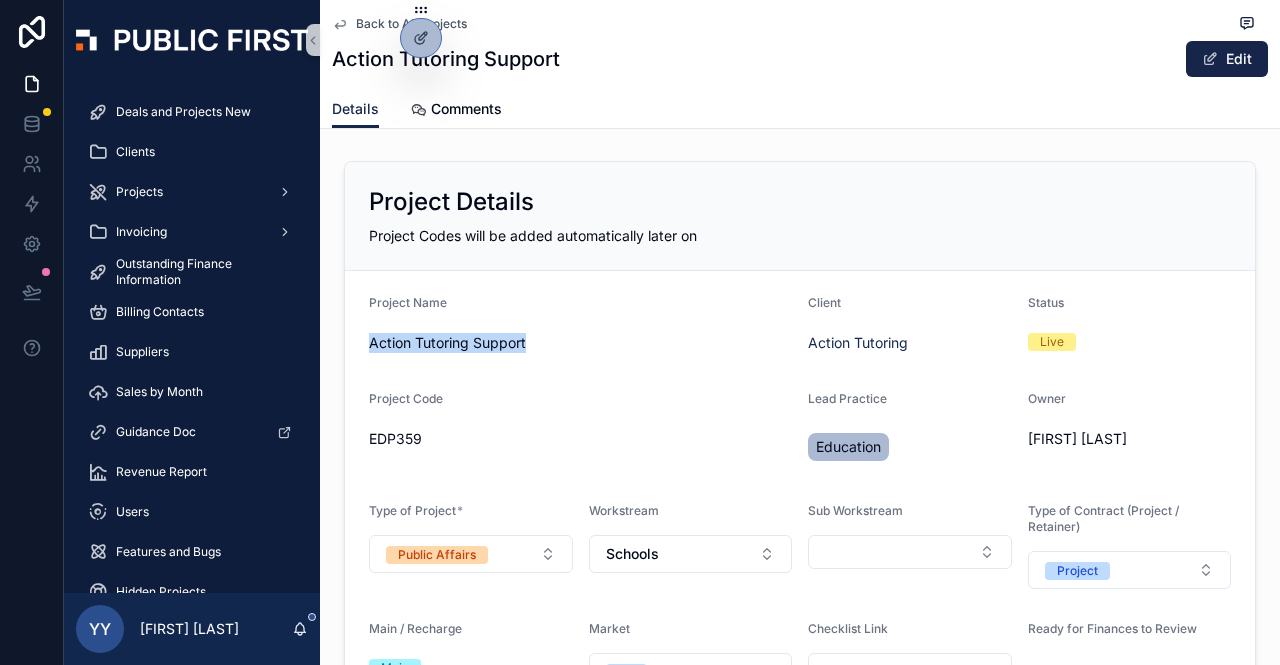 drag, startPoint x: 373, startPoint y: 337, endPoint x: 530, endPoint y: 334, distance: 157.02866 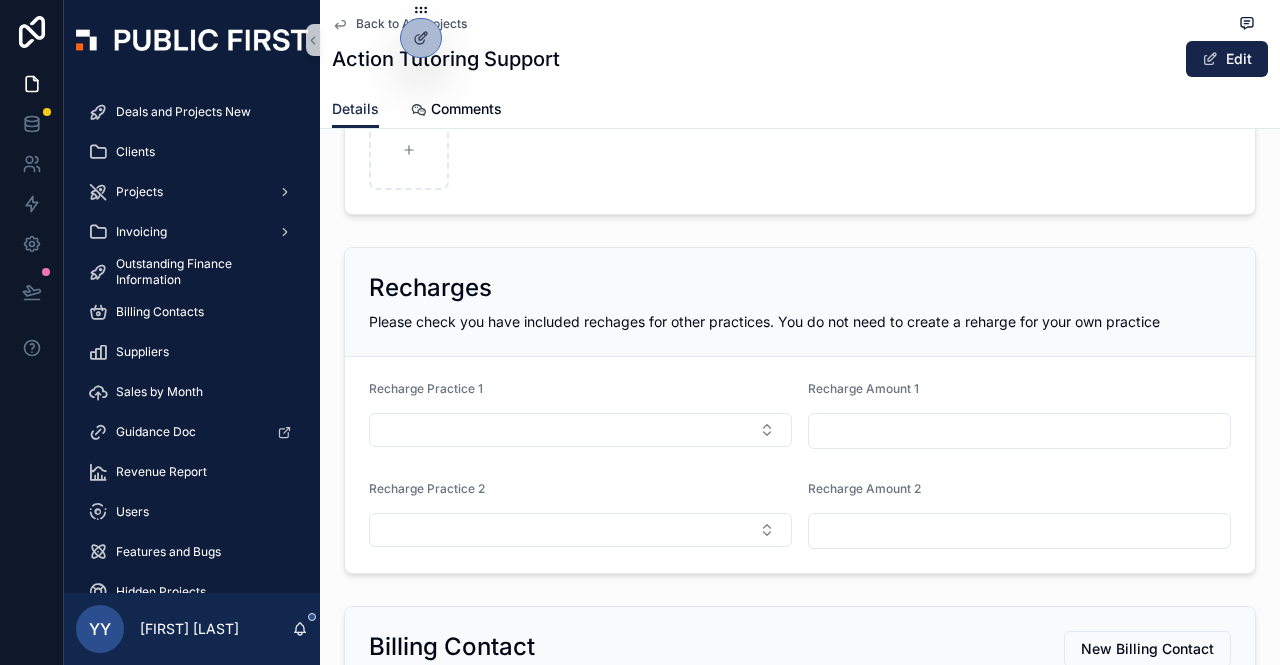 scroll, scrollTop: 1200, scrollLeft: 0, axis: vertical 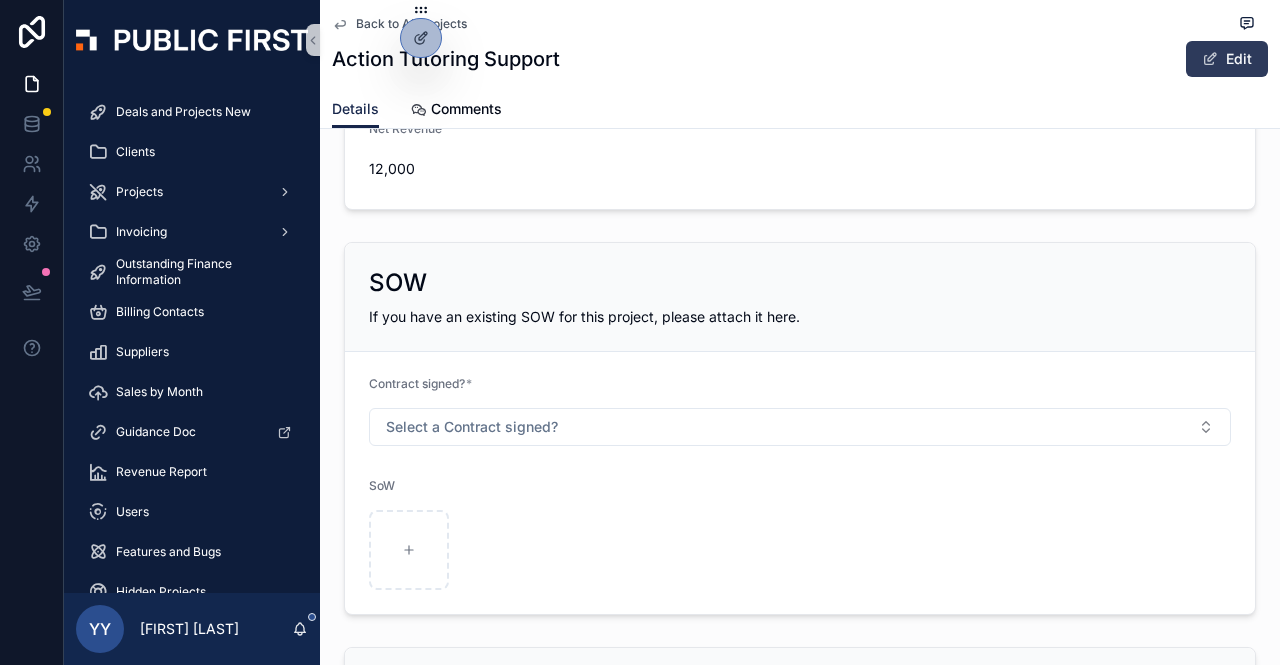 click on "Edit" at bounding box center [1227, 59] 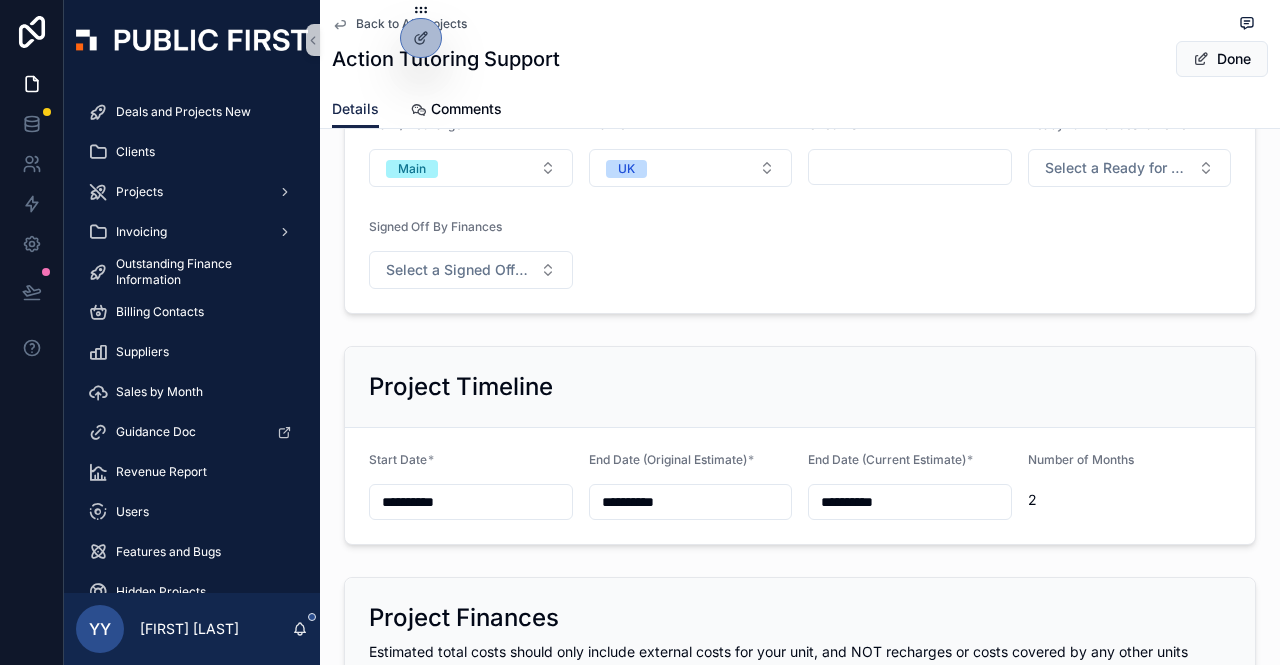 scroll, scrollTop: 910, scrollLeft: 0, axis: vertical 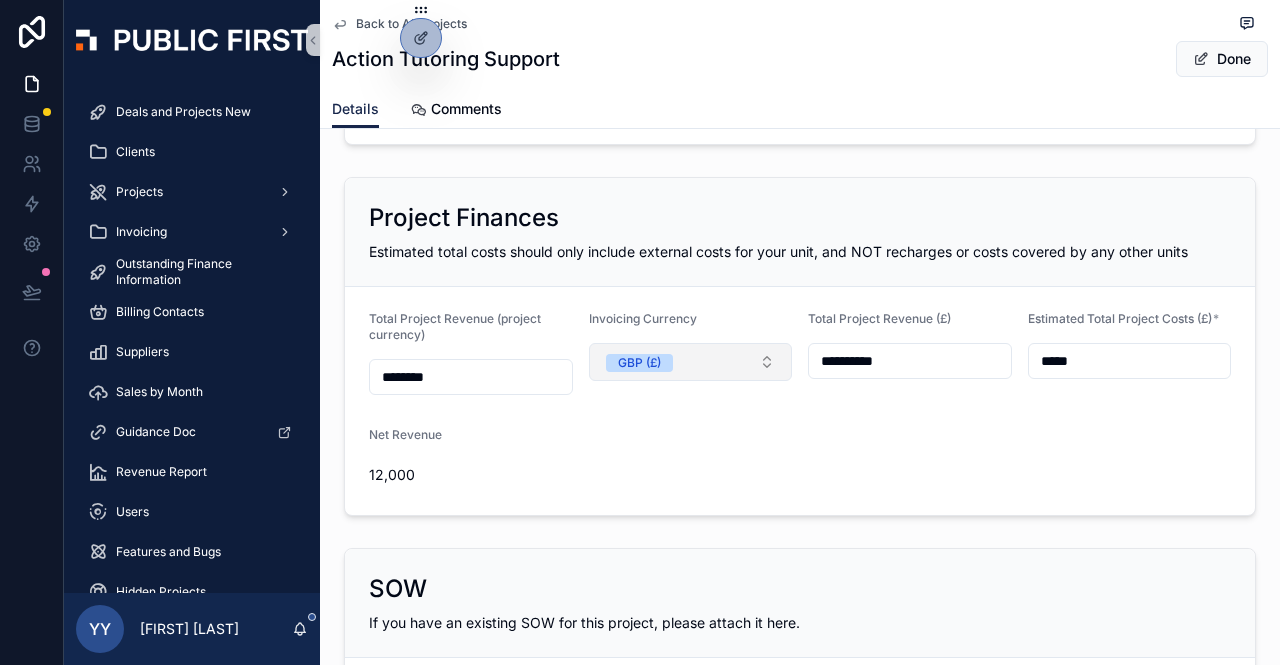 drag, startPoint x: 915, startPoint y: 345, endPoint x: 755, endPoint y: 357, distance: 160.44937 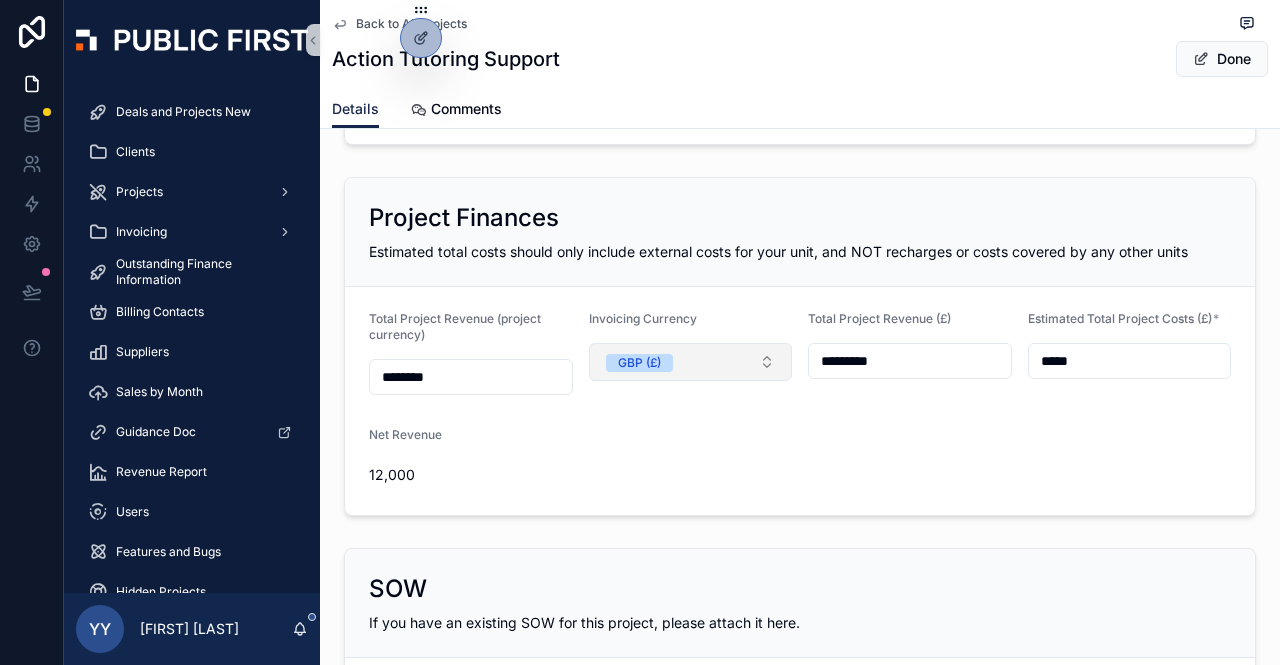 type on "**********" 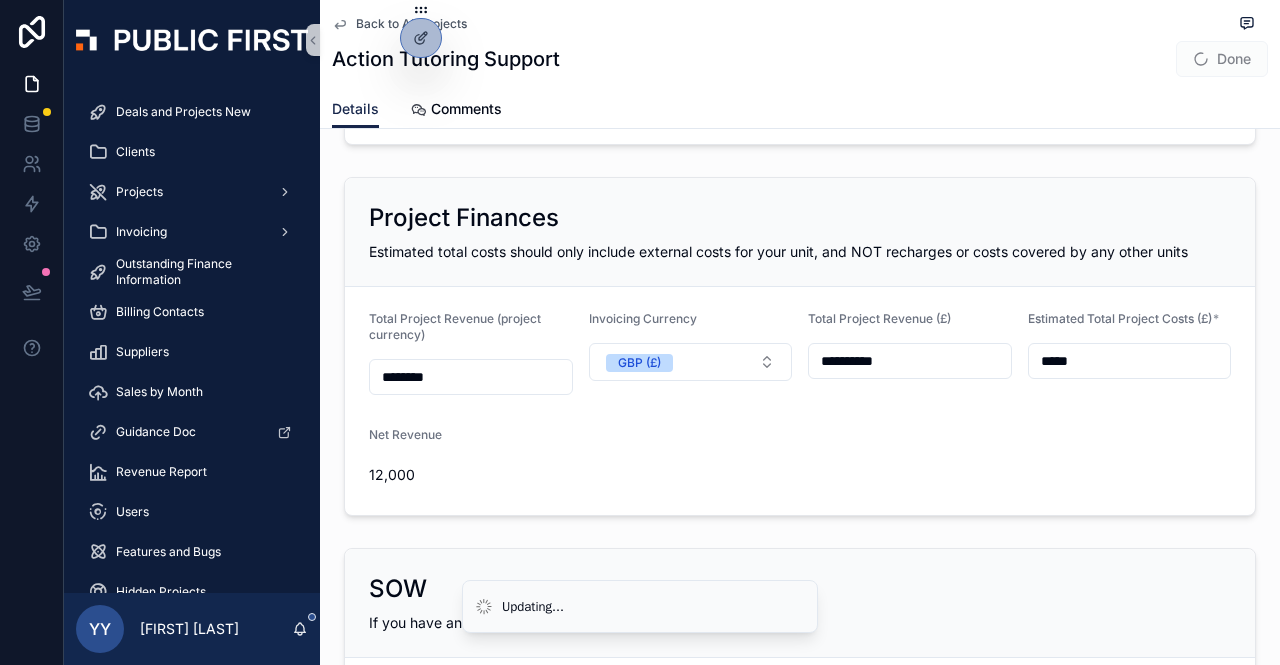 type on "********" 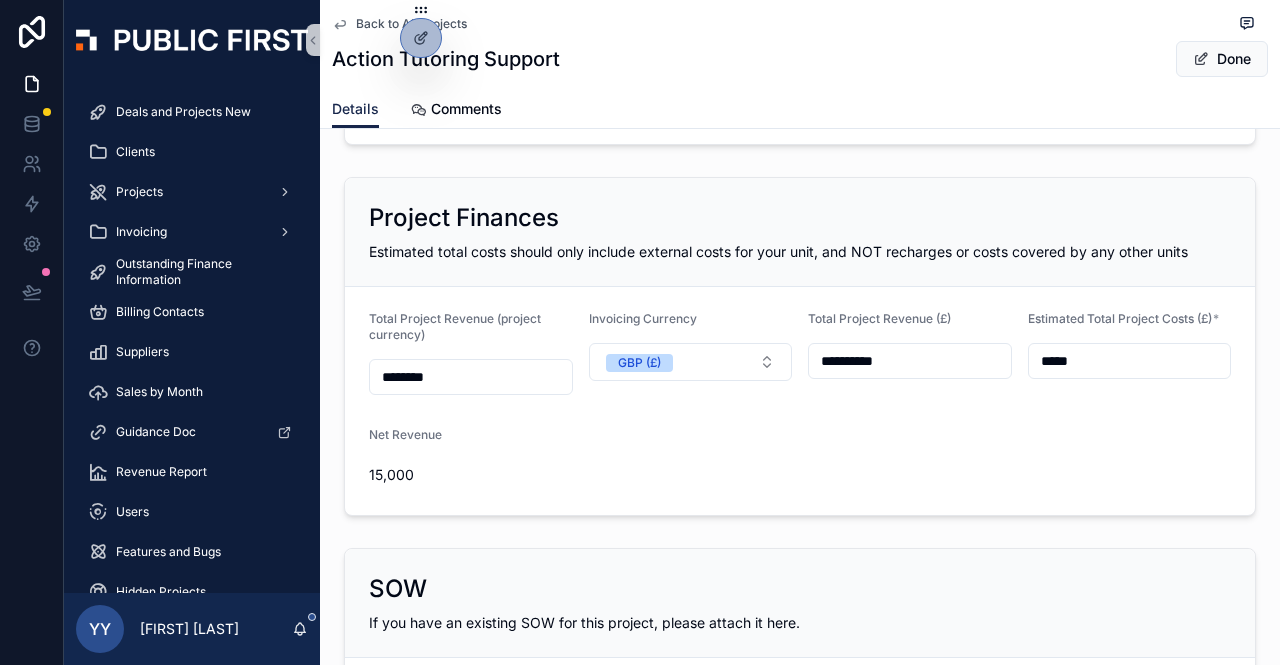 type on "**********" 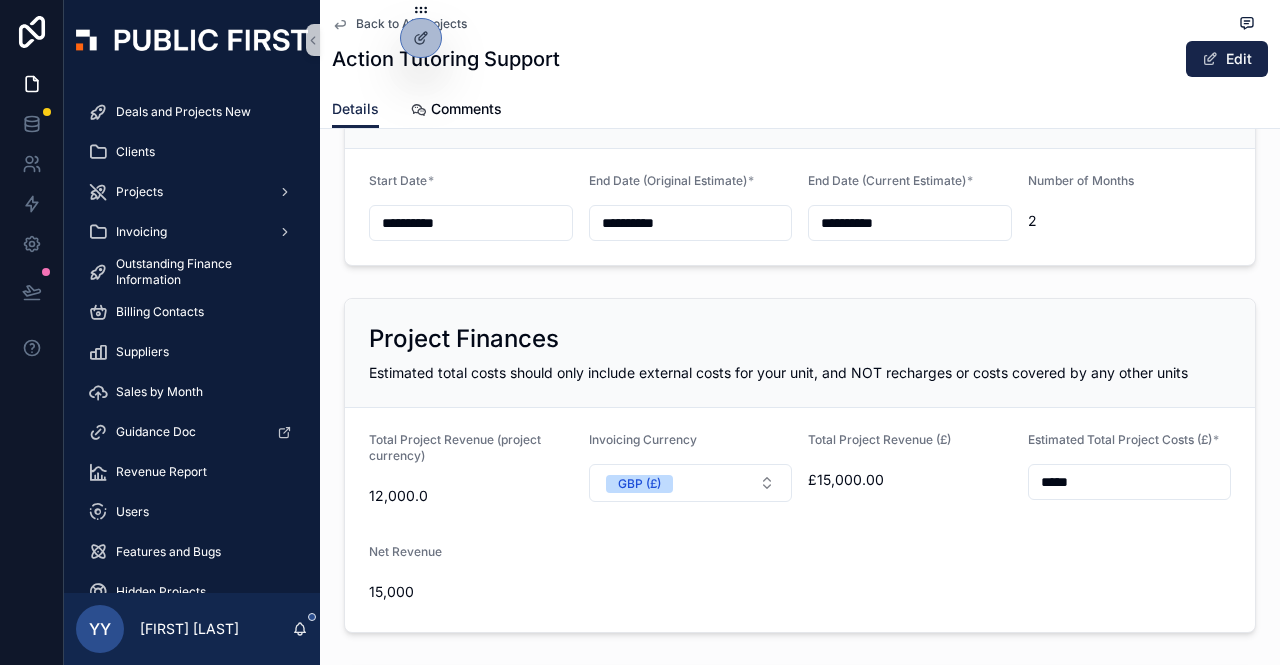 scroll, scrollTop: 600, scrollLeft: 0, axis: vertical 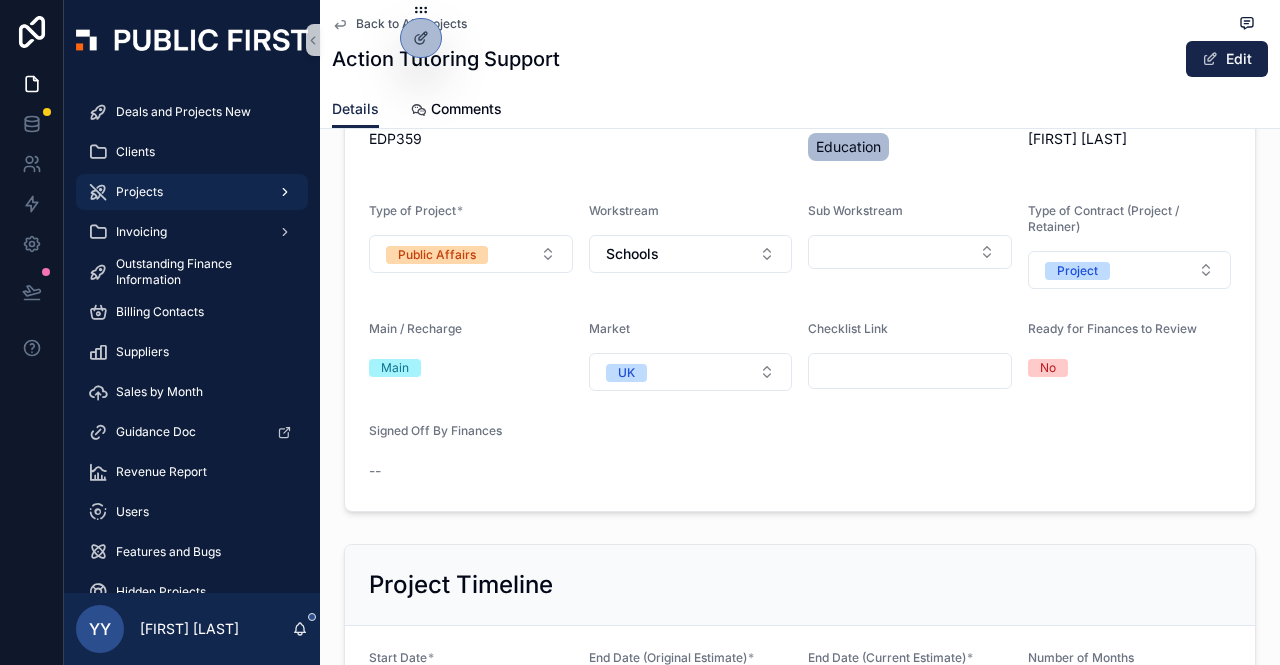 click on "Projects" at bounding box center [139, 192] 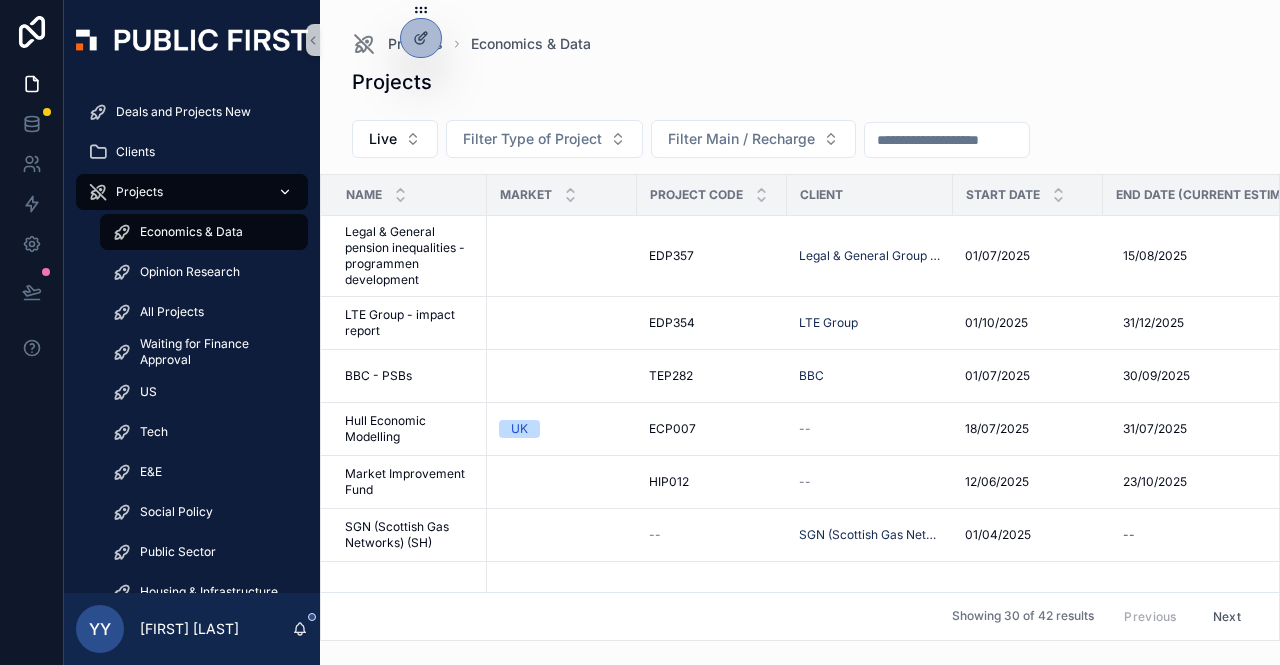 scroll, scrollTop: 0, scrollLeft: 0, axis: both 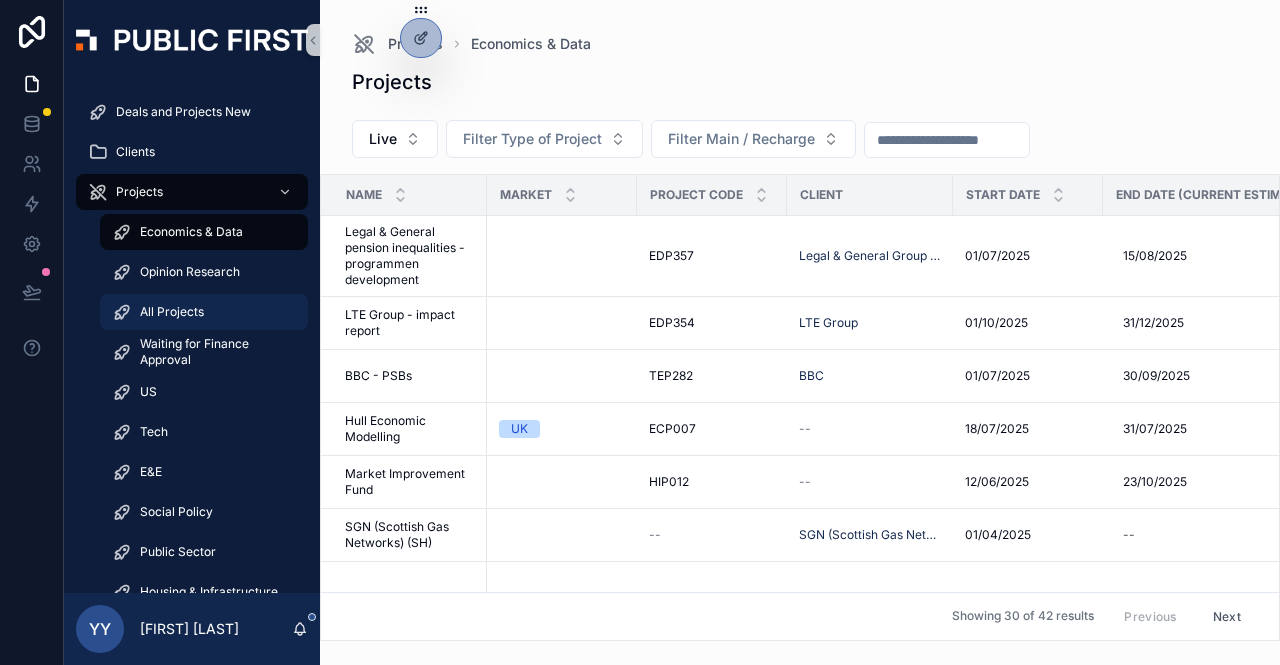 click on "All Projects" at bounding box center [172, 312] 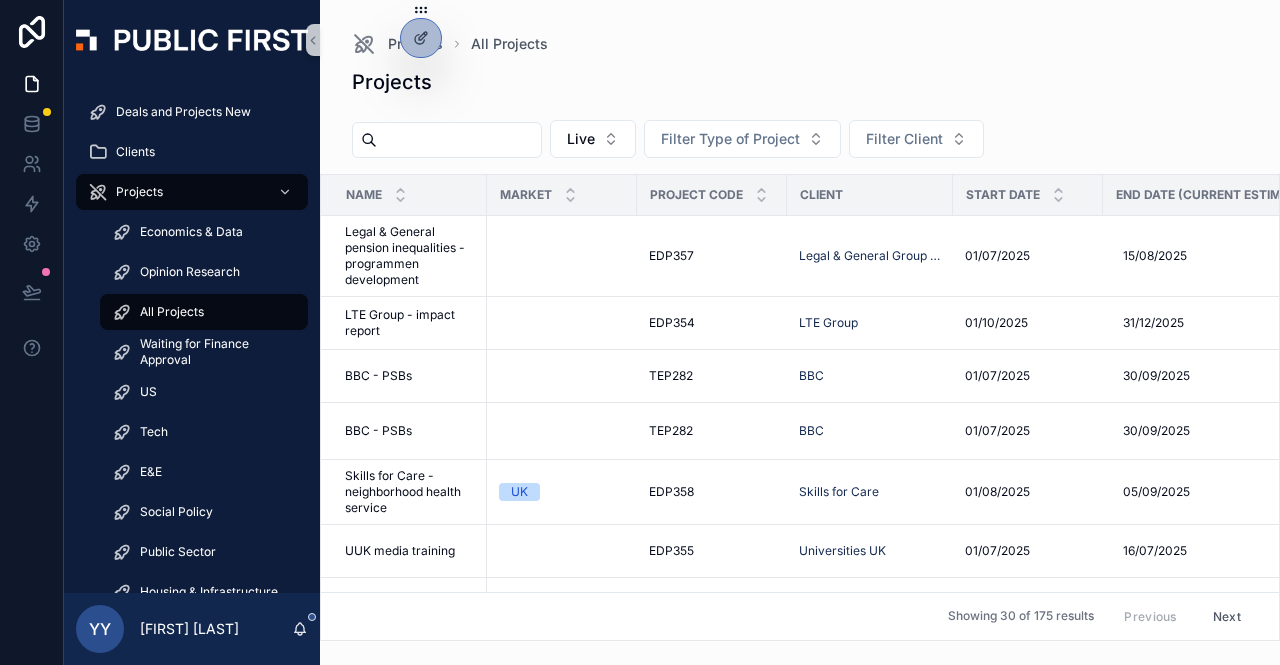 click on "All Projects" at bounding box center [172, 312] 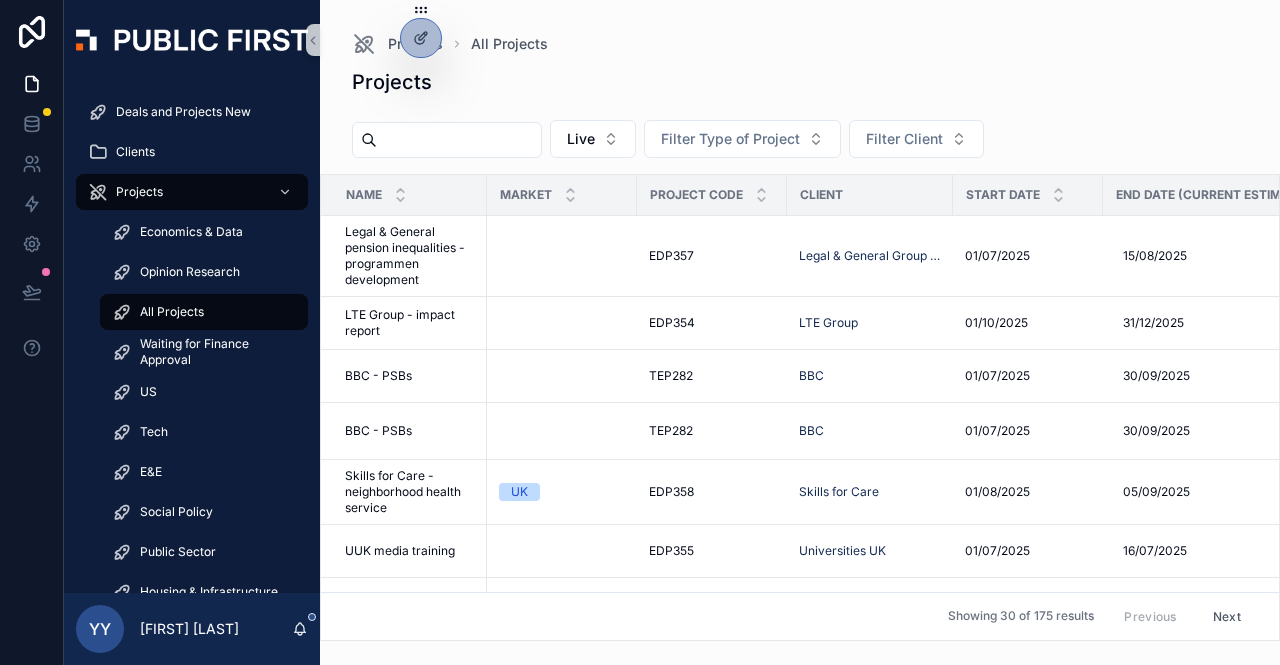 click at bounding box center [459, 140] 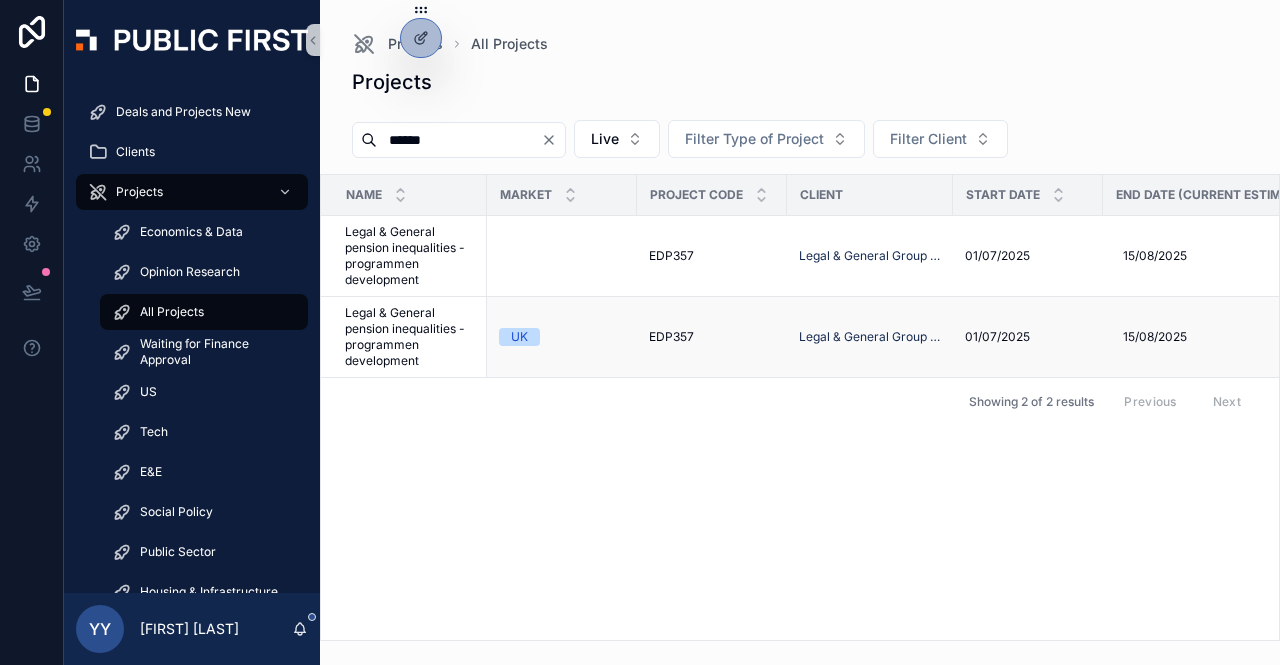type on "******" 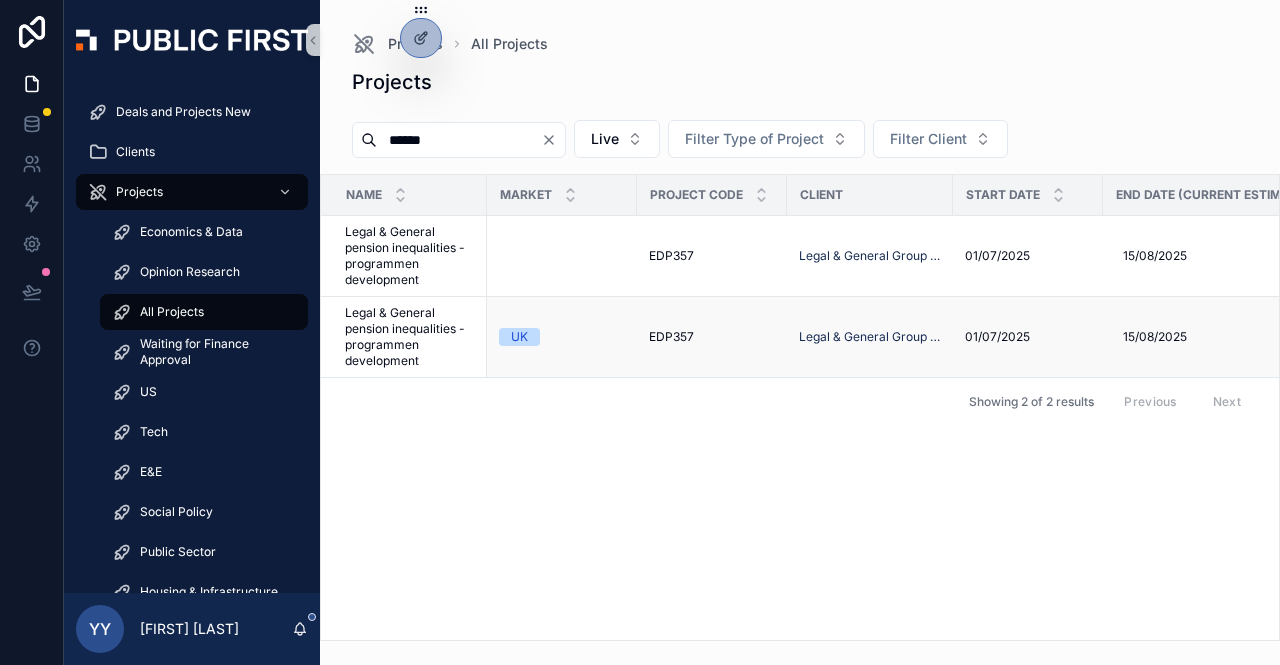 click on "EDP357" at bounding box center [671, 337] 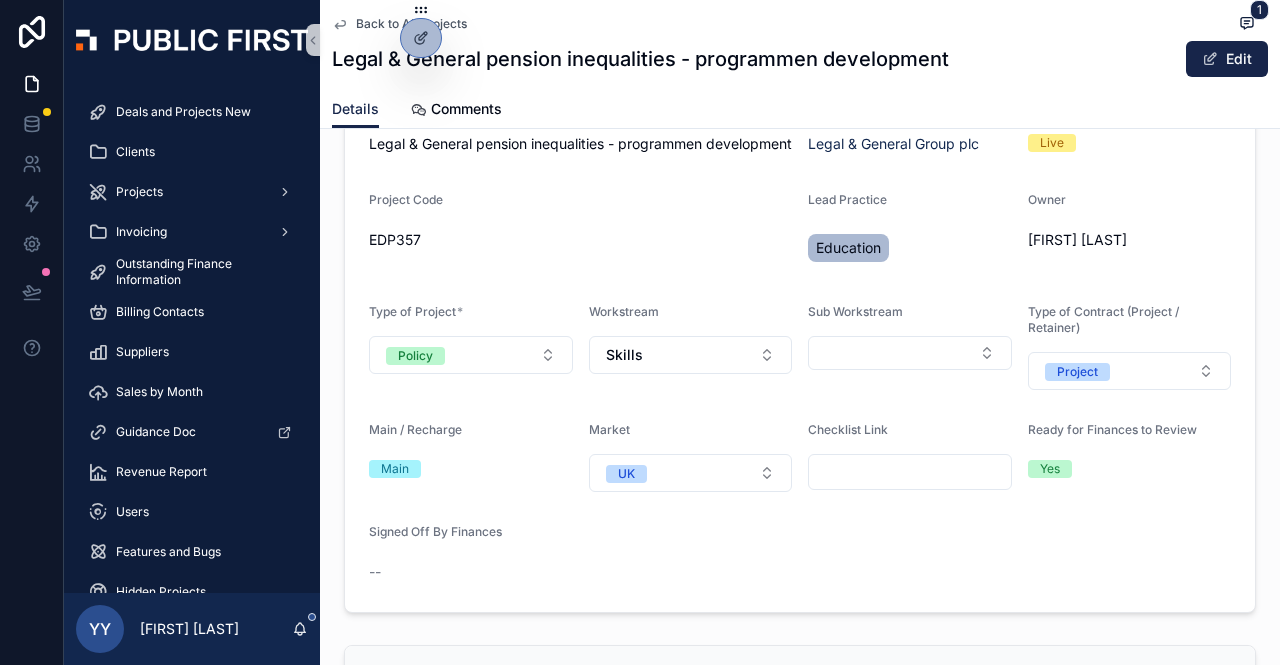 scroll, scrollTop: 200, scrollLeft: 0, axis: vertical 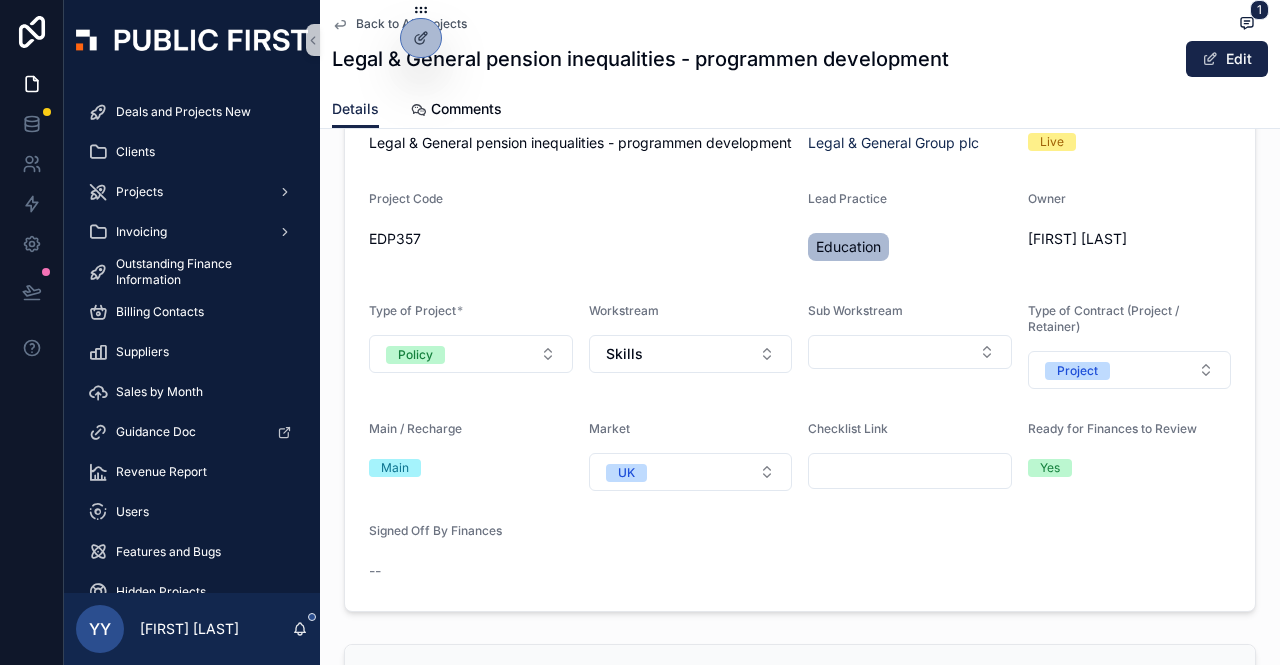 drag, startPoint x: 1215, startPoint y: 67, endPoint x: 983, endPoint y: 216, distance: 275.72632 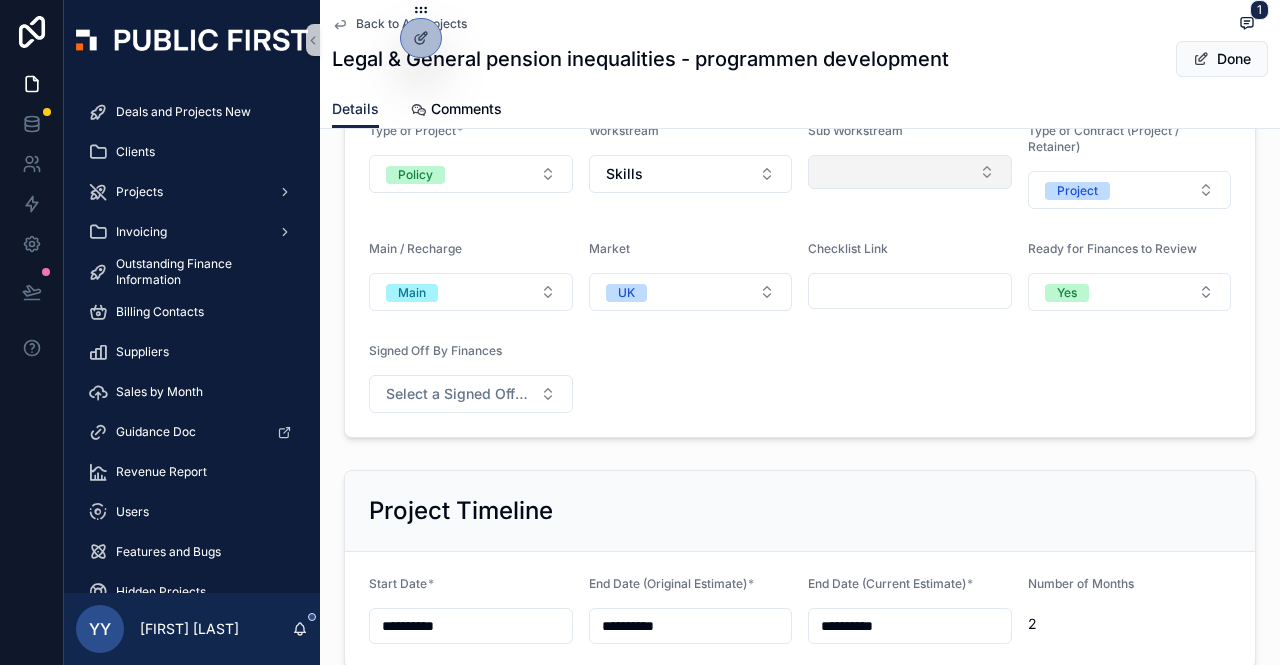 scroll, scrollTop: 400, scrollLeft: 0, axis: vertical 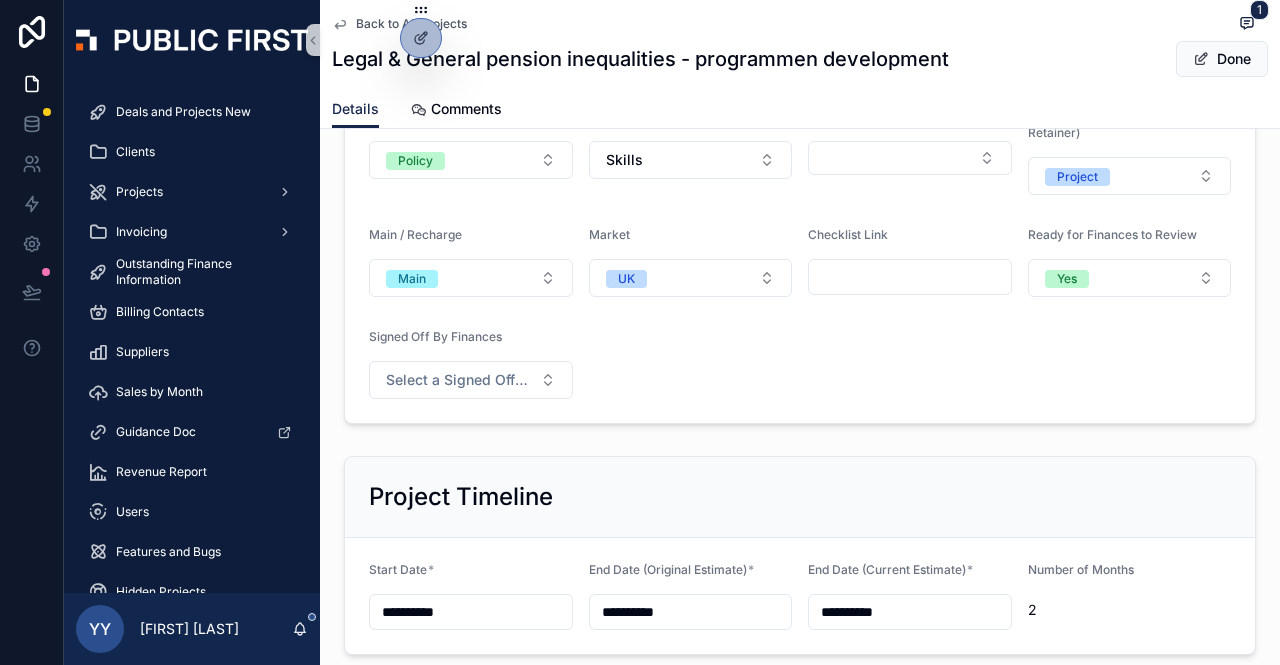 drag, startPoint x: 1228, startPoint y: 61, endPoint x: 1208, endPoint y: 95, distance: 39.446167 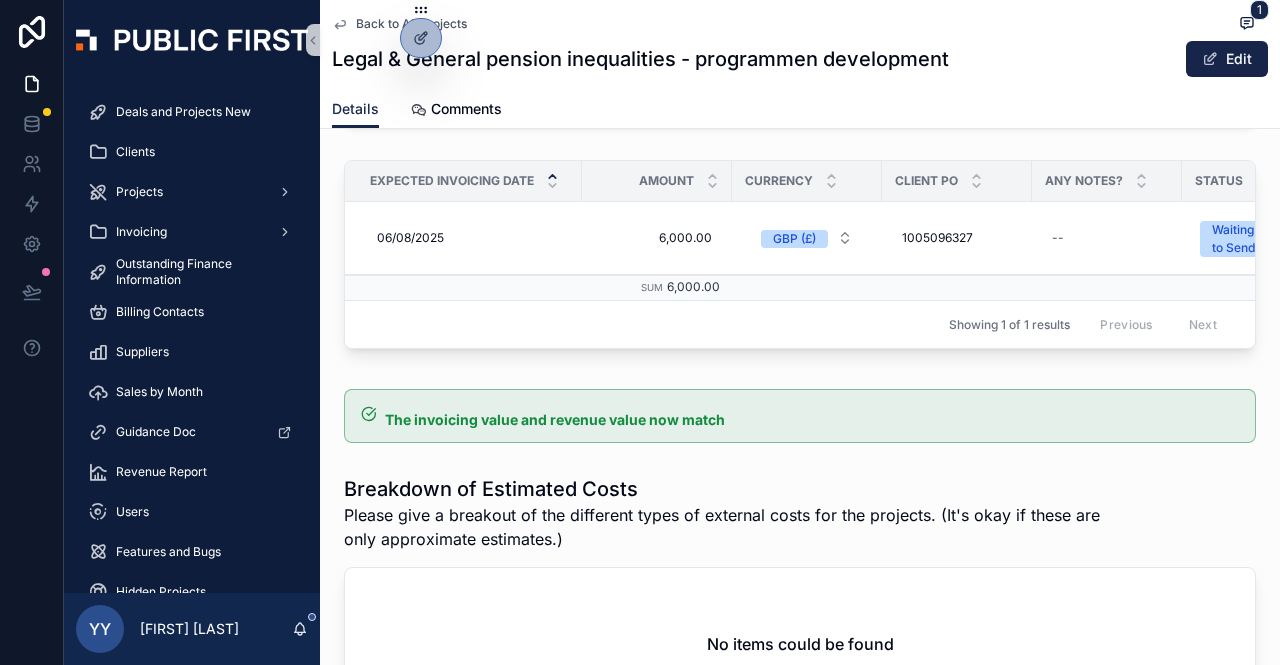 scroll, scrollTop: 2914, scrollLeft: 0, axis: vertical 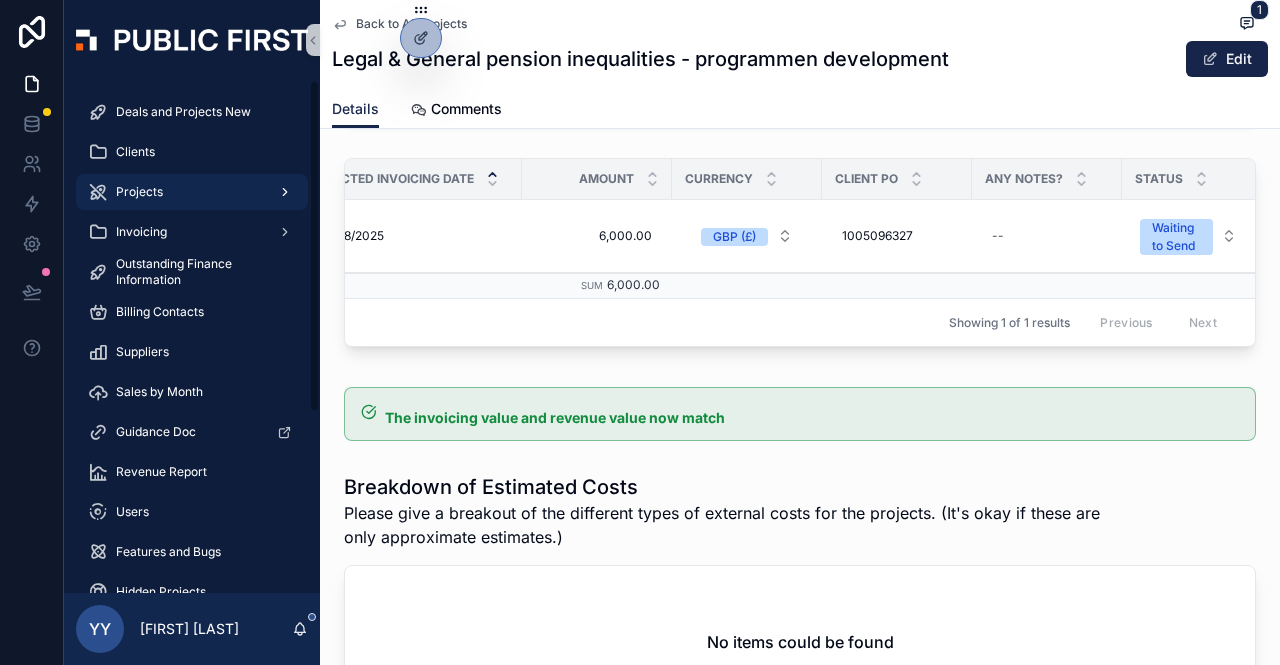 click on "Projects" at bounding box center [139, 192] 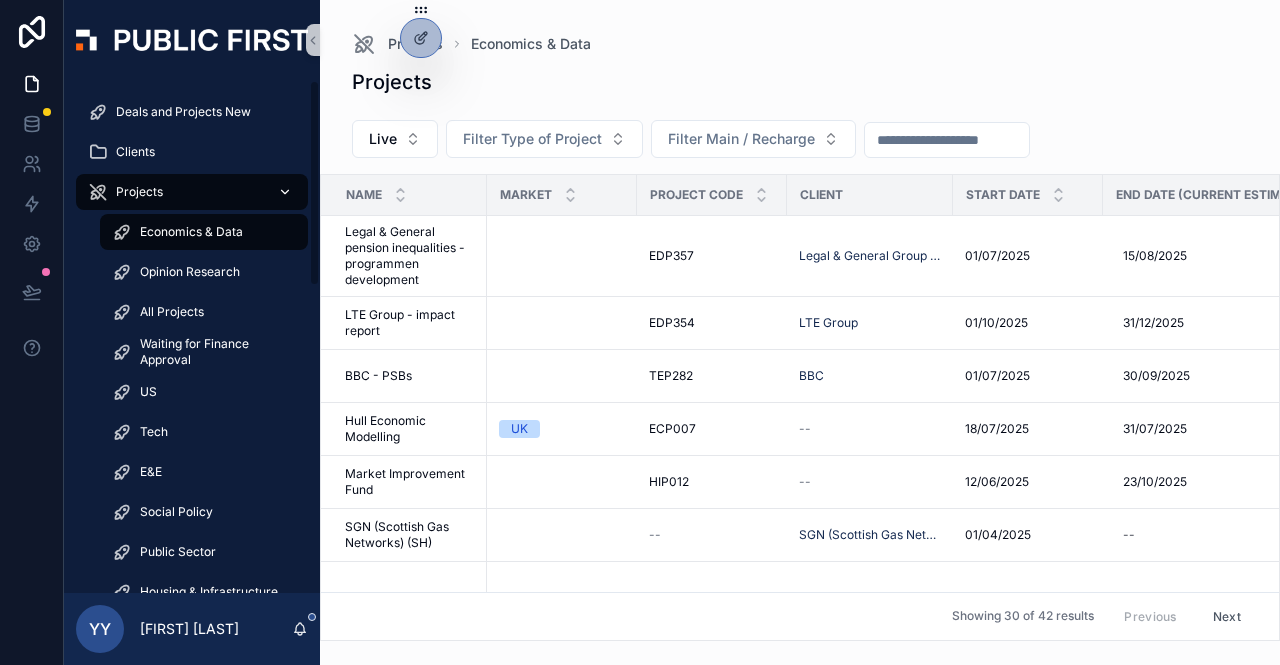 scroll, scrollTop: 0, scrollLeft: 0, axis: both 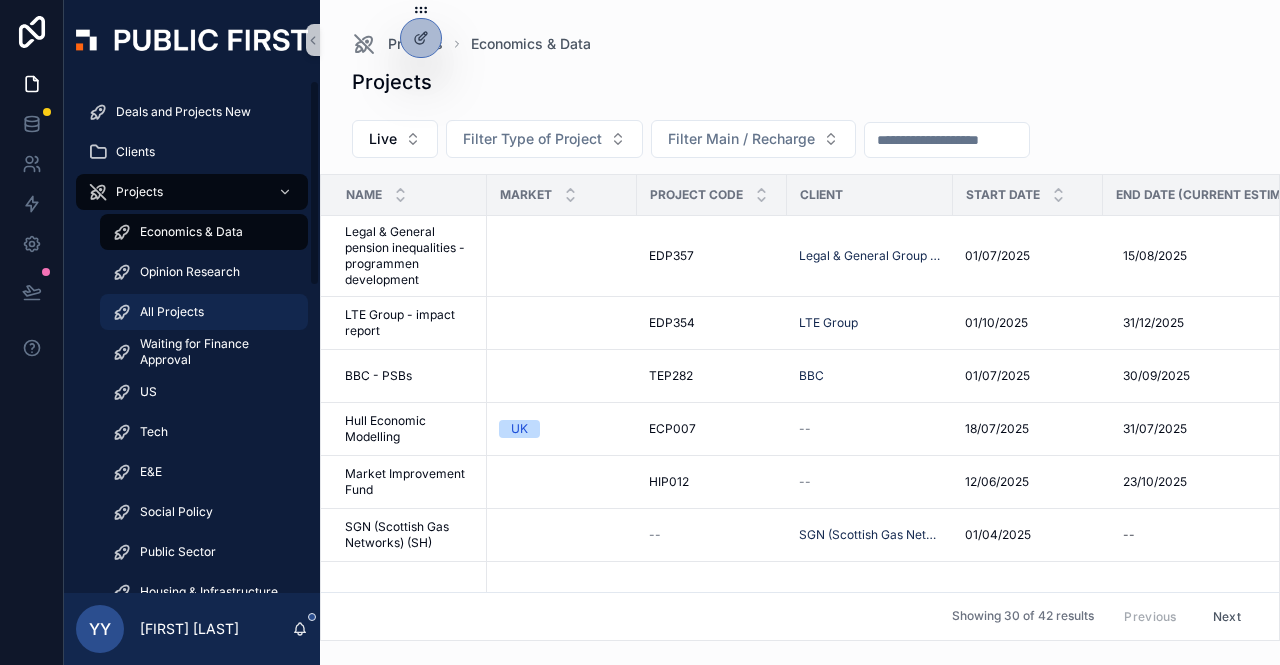 click on "All Projects" at bounding box center [172, 312] 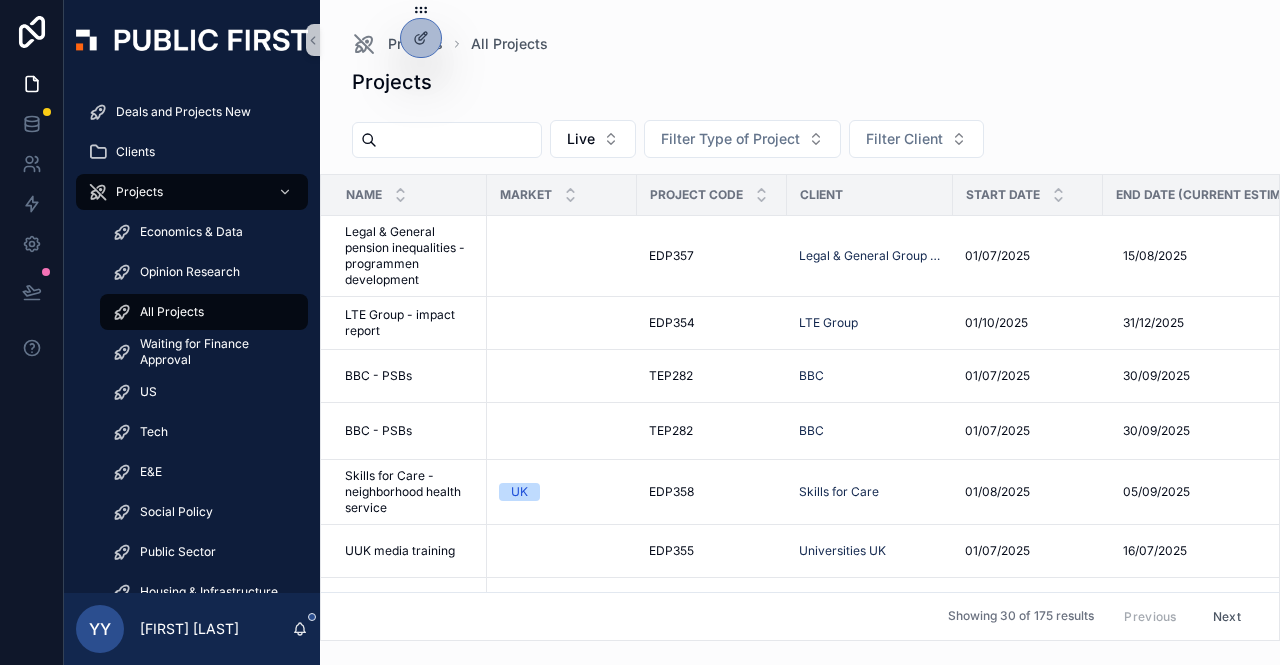 click at bounding box center [459, 140] 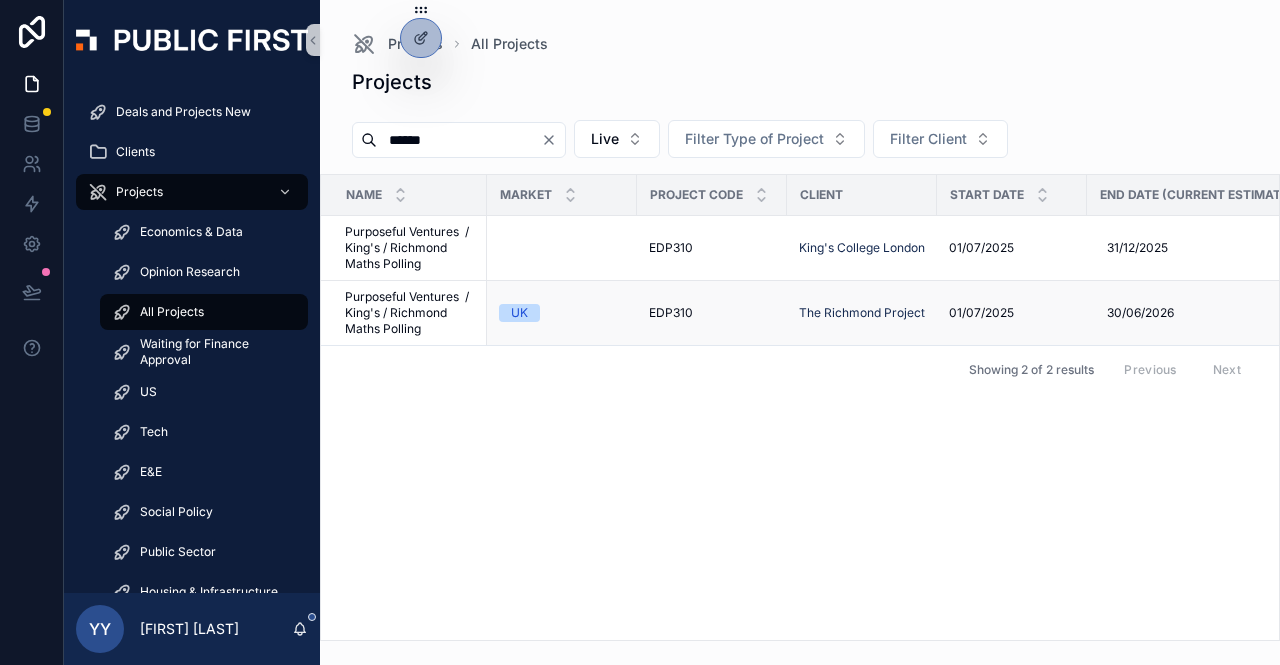 type on "******" 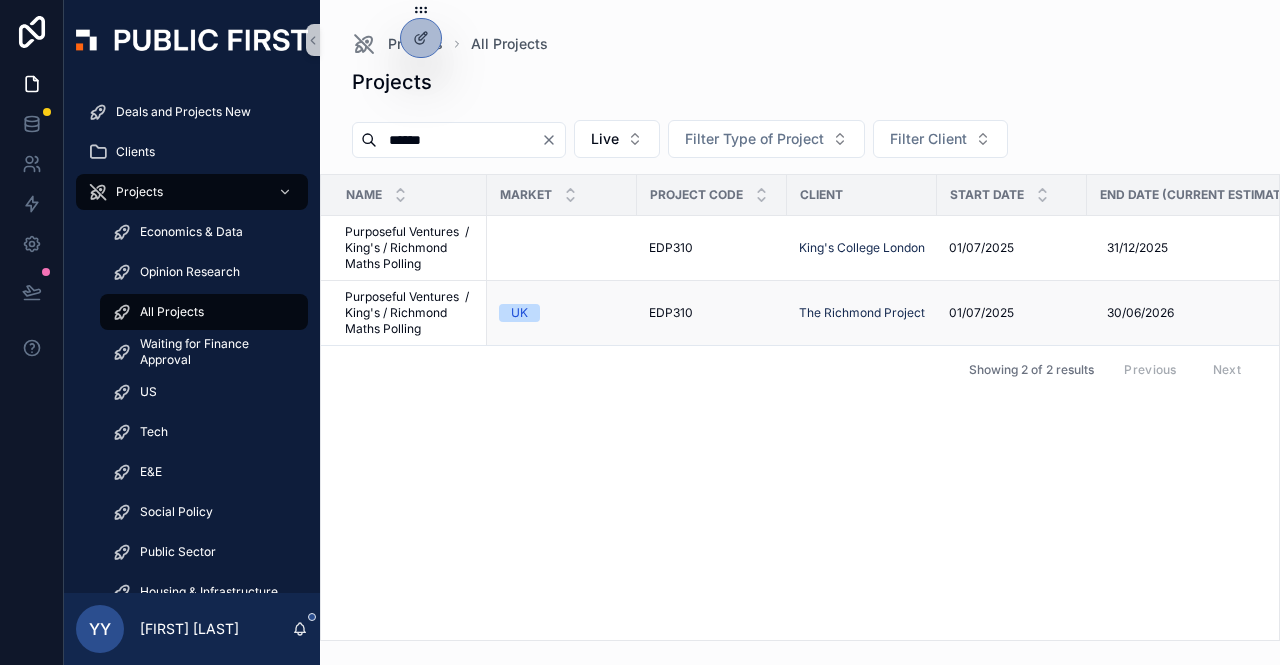 click on "EDP310" at bounding box center [671, 313] 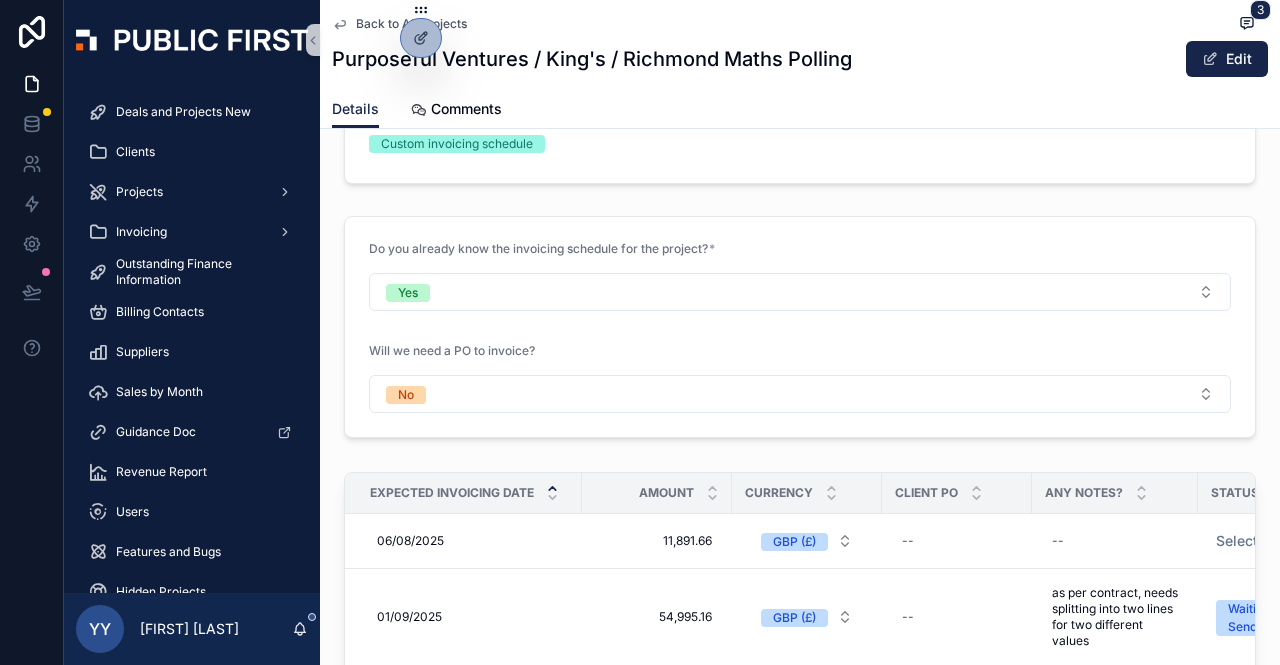 scroll, scrollTop: 2800, scrollLeft: 0, axis: vertical 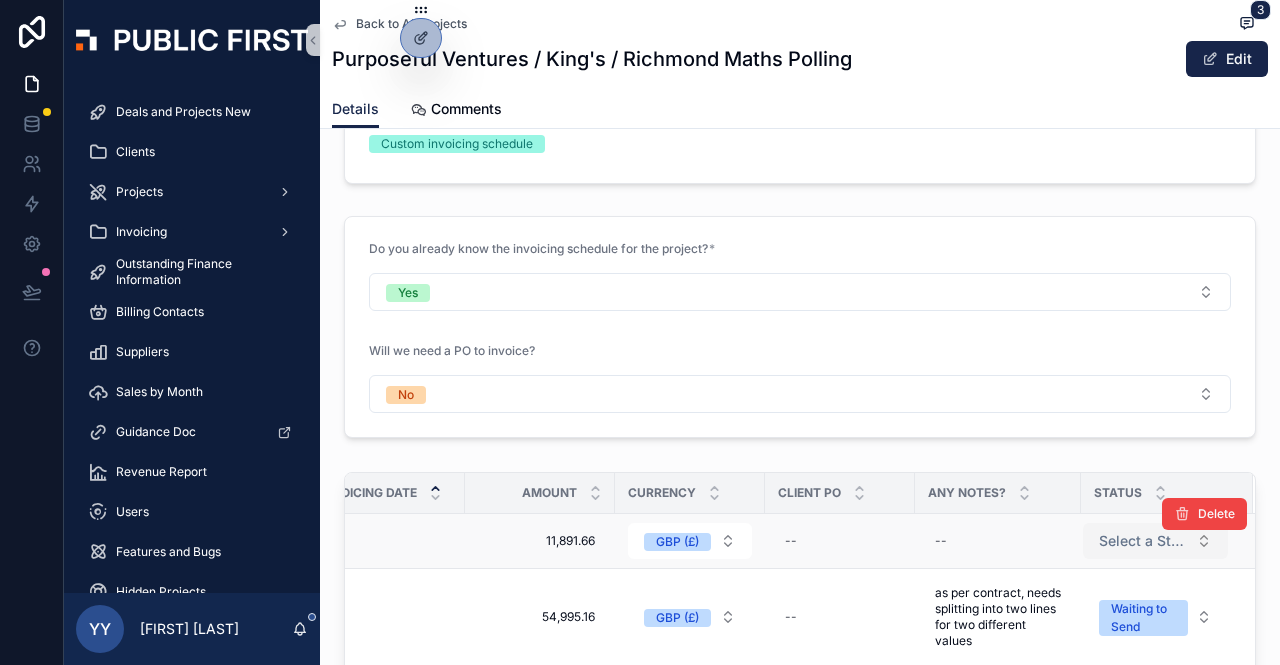 click on "Select a Status" at bounding box center (1143, 541) 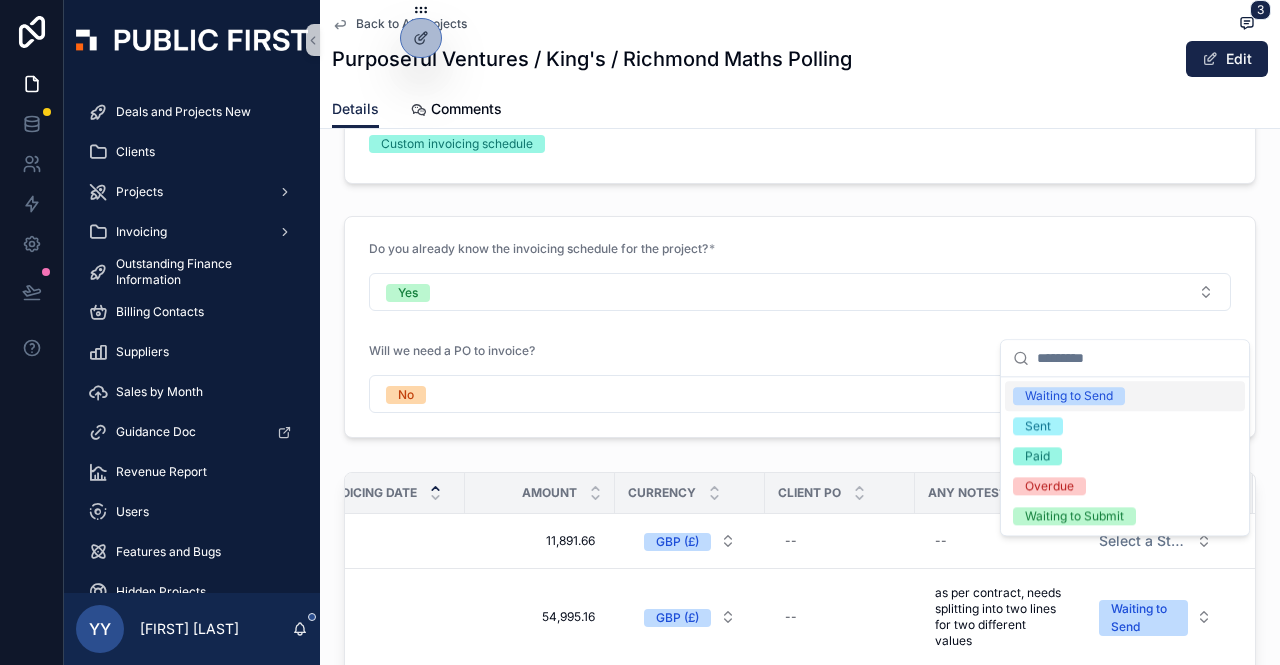 click on "Waiting to Send" at bounding box center (1069, 396) 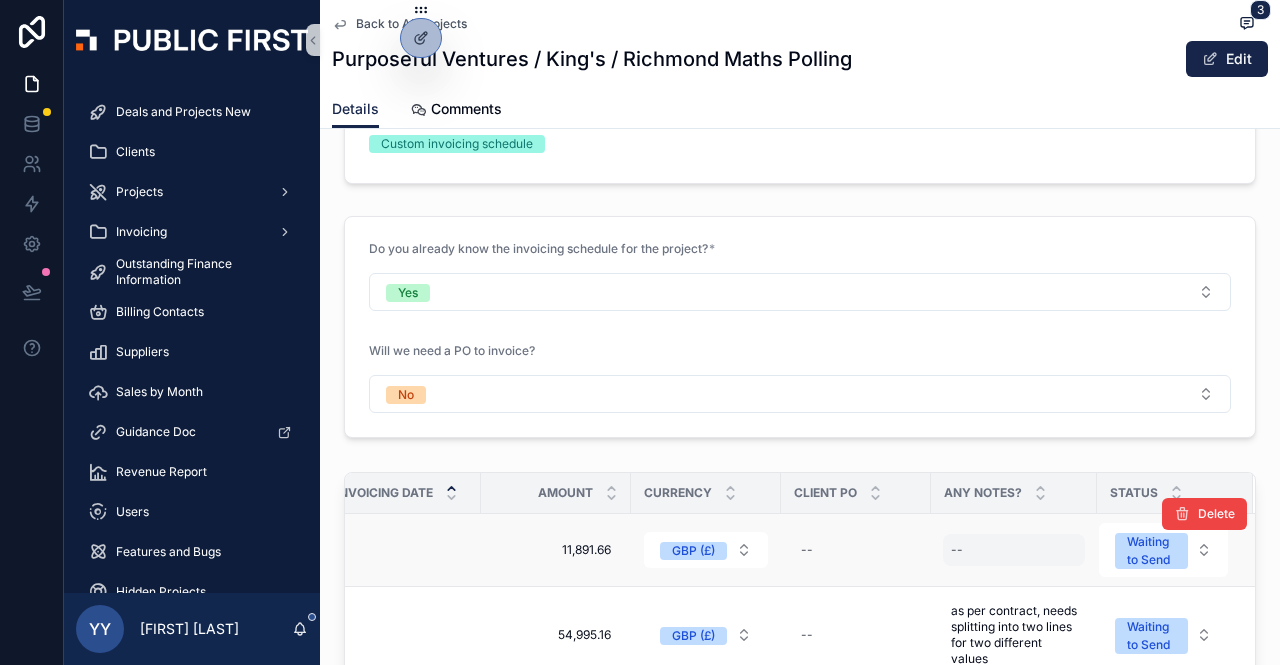scroll, scrollTop: 14, scrollLeft: 131, axis: both 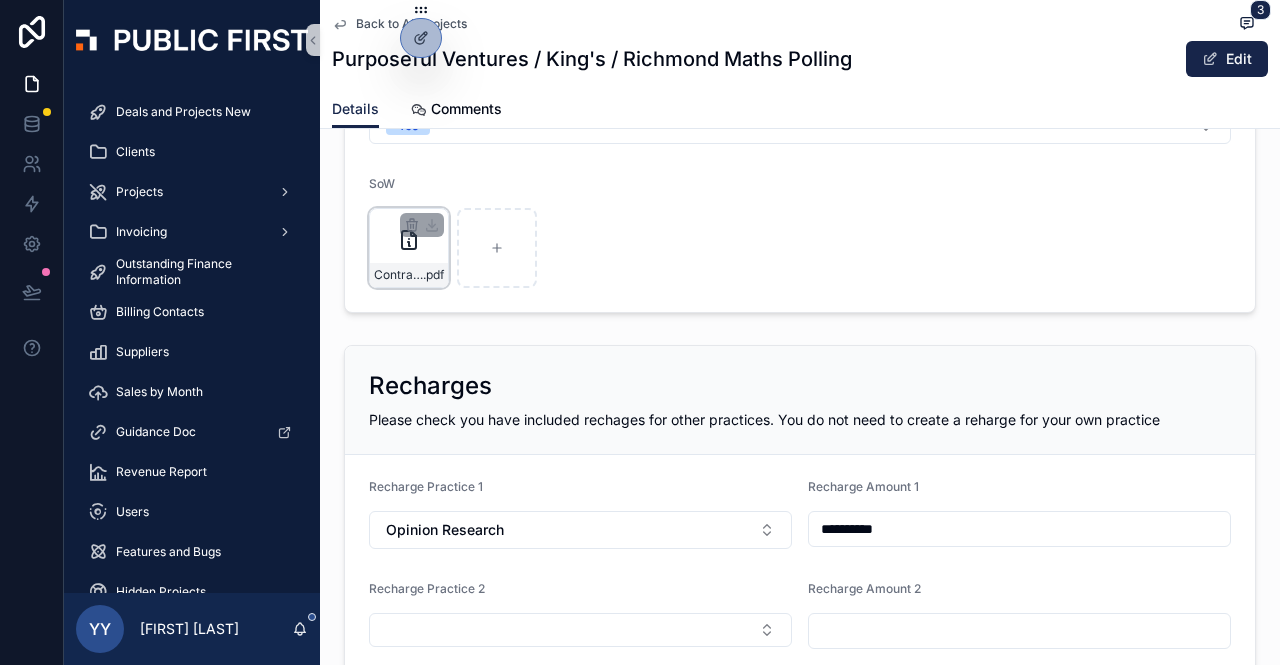 click on "Contract-PF-to-RP-for-Numeracy-Attitudes---Signed-SH---21.07.2025 .pdf" at bounding box center (409, 248) 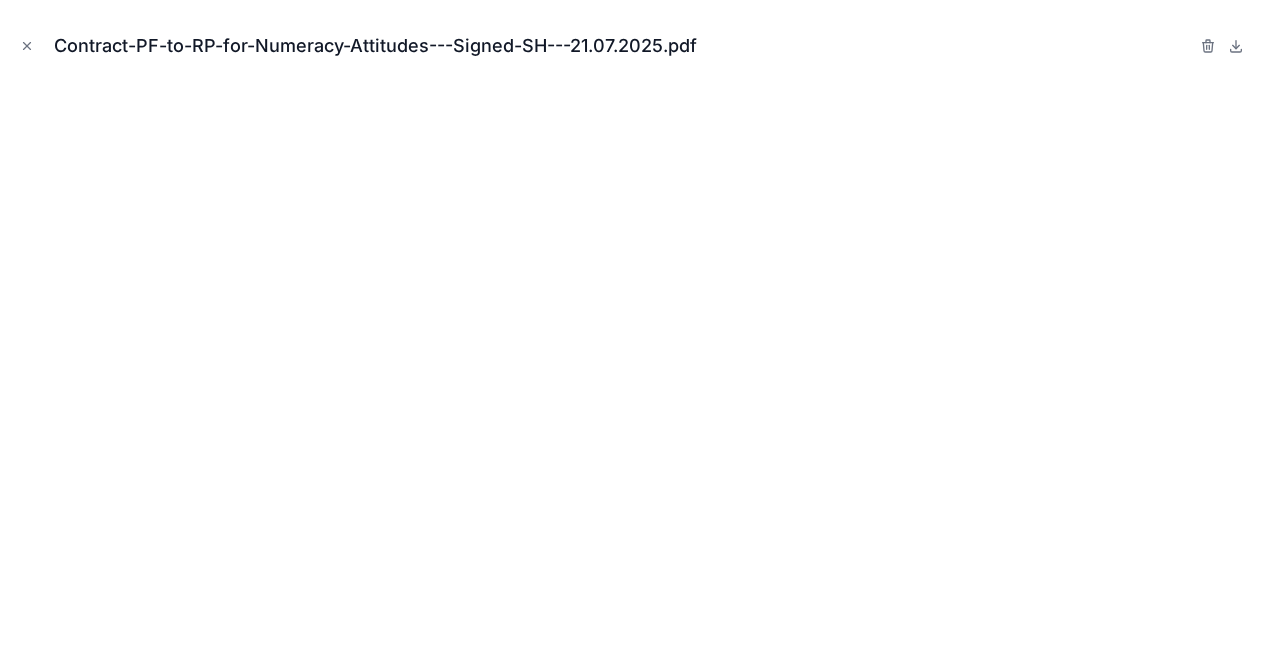 drag, startPoint x: 25, startPoint y: 49, endPoint x: 54, endPoint y: 67, distance: 34.132095 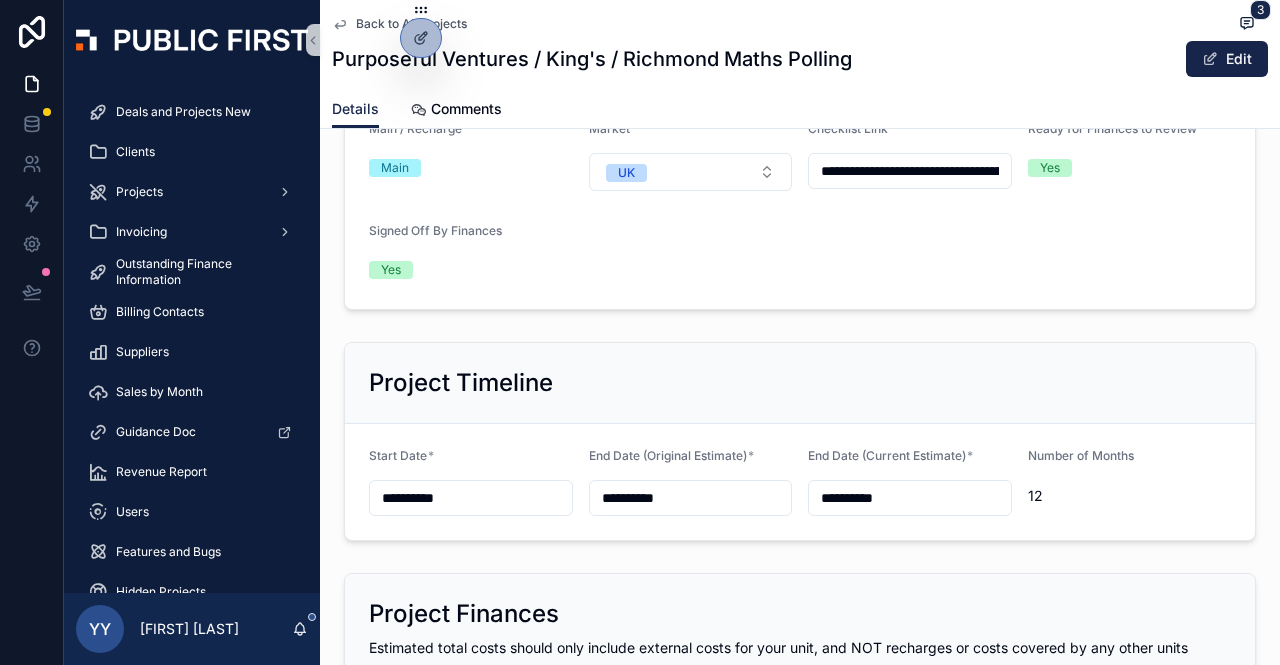 scroll, scrollTop: 200, scrollLeft: 0, axis: vertical 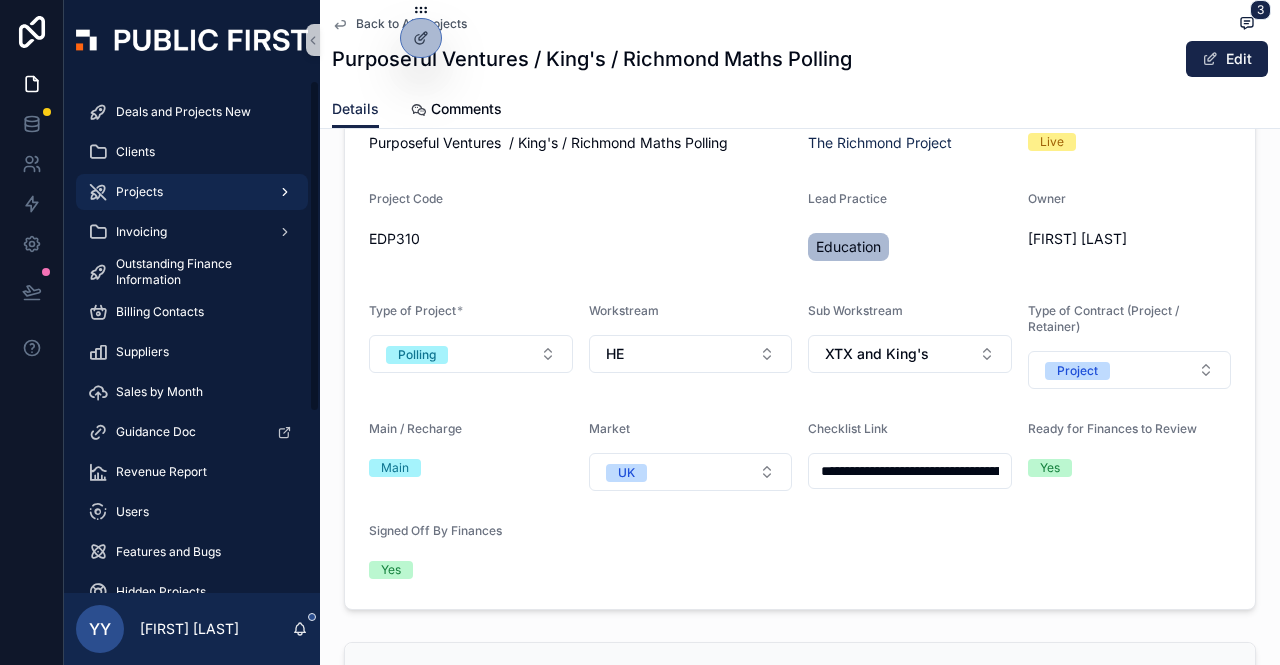 click on "Projects" at bounding box center [139, 192] 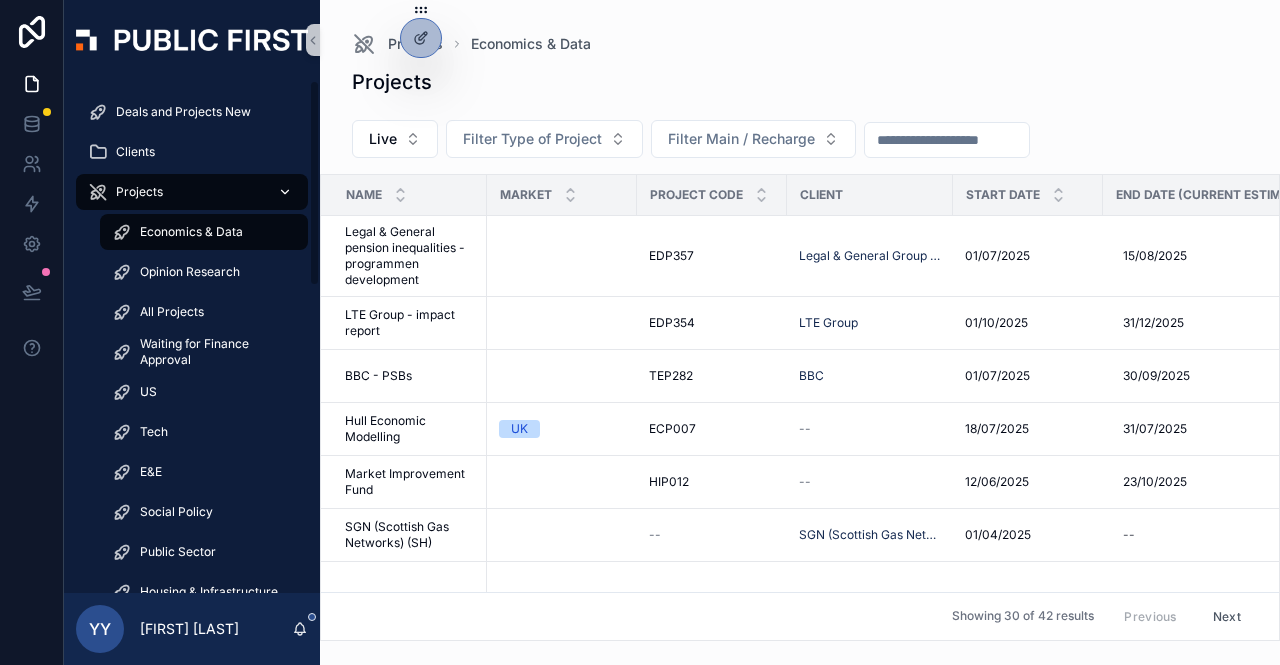 scroll, scrollTop: 0, scrollLeft: 0, axis: both 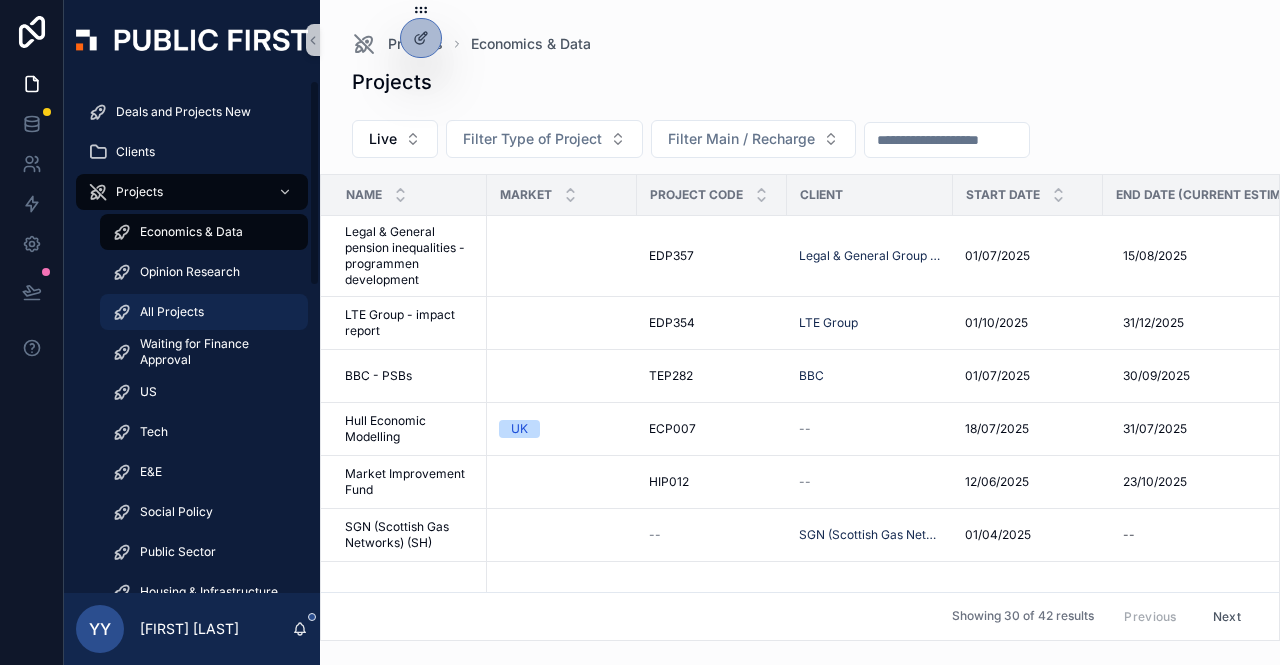 click on "All Projects" at bounding box center (172, 312) 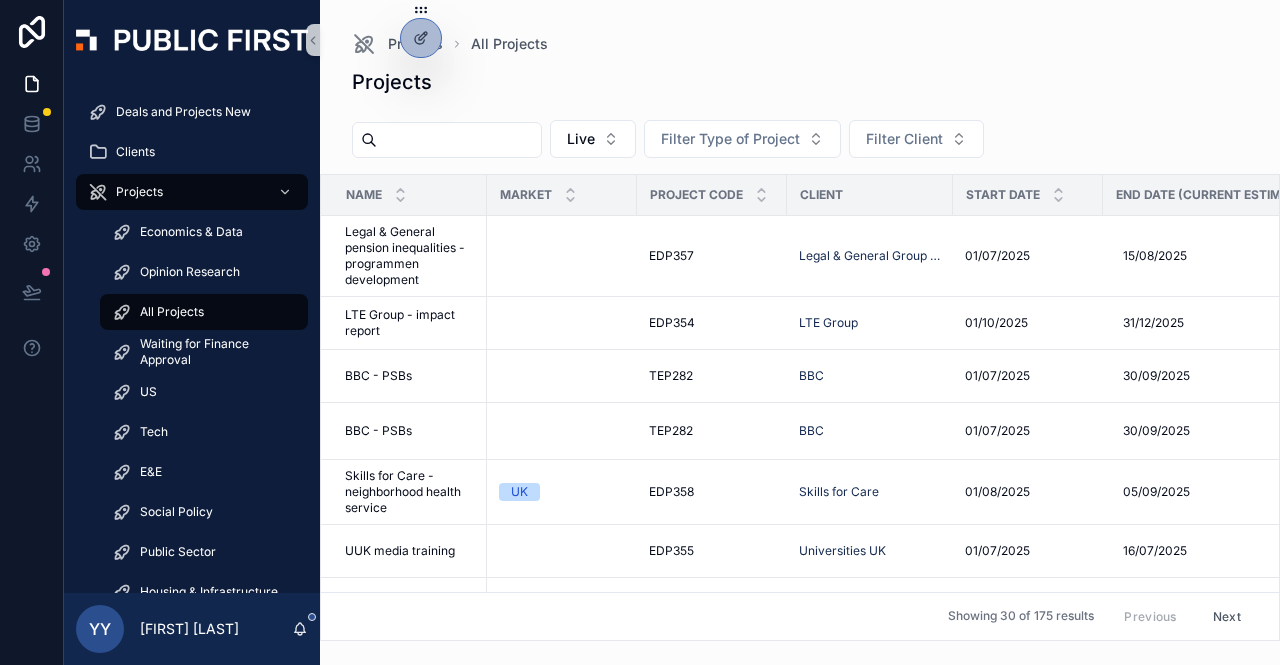 click at bounding box center [459, 140] 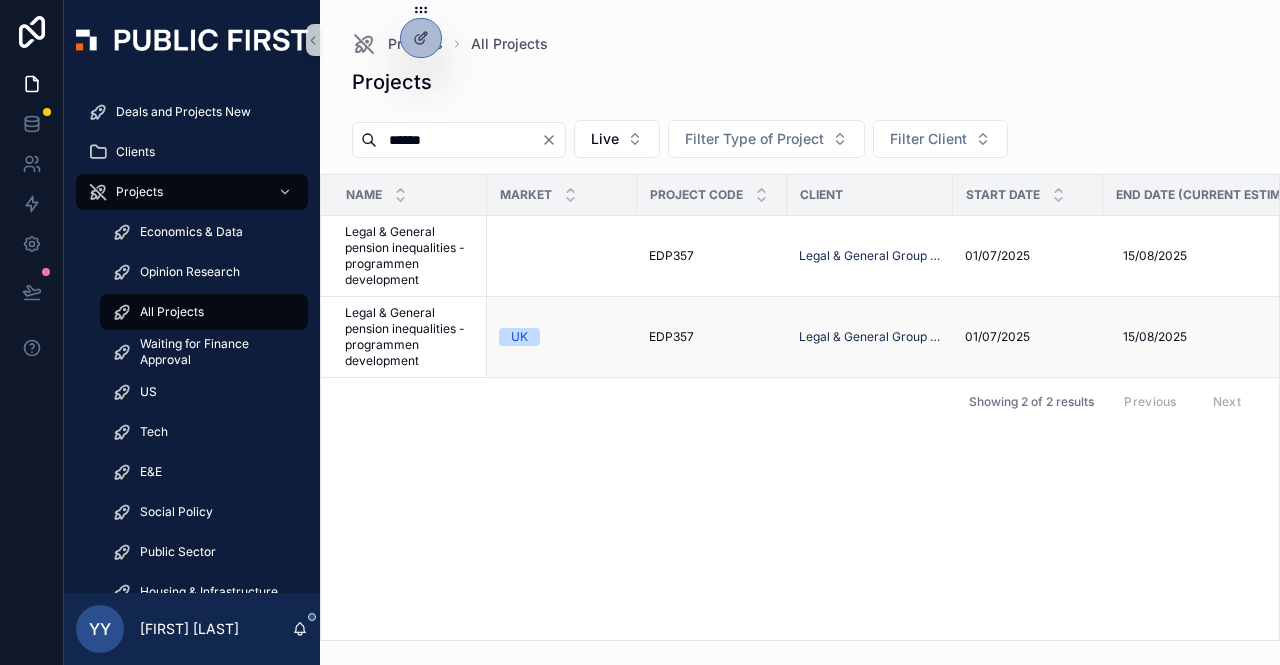 type on "******" 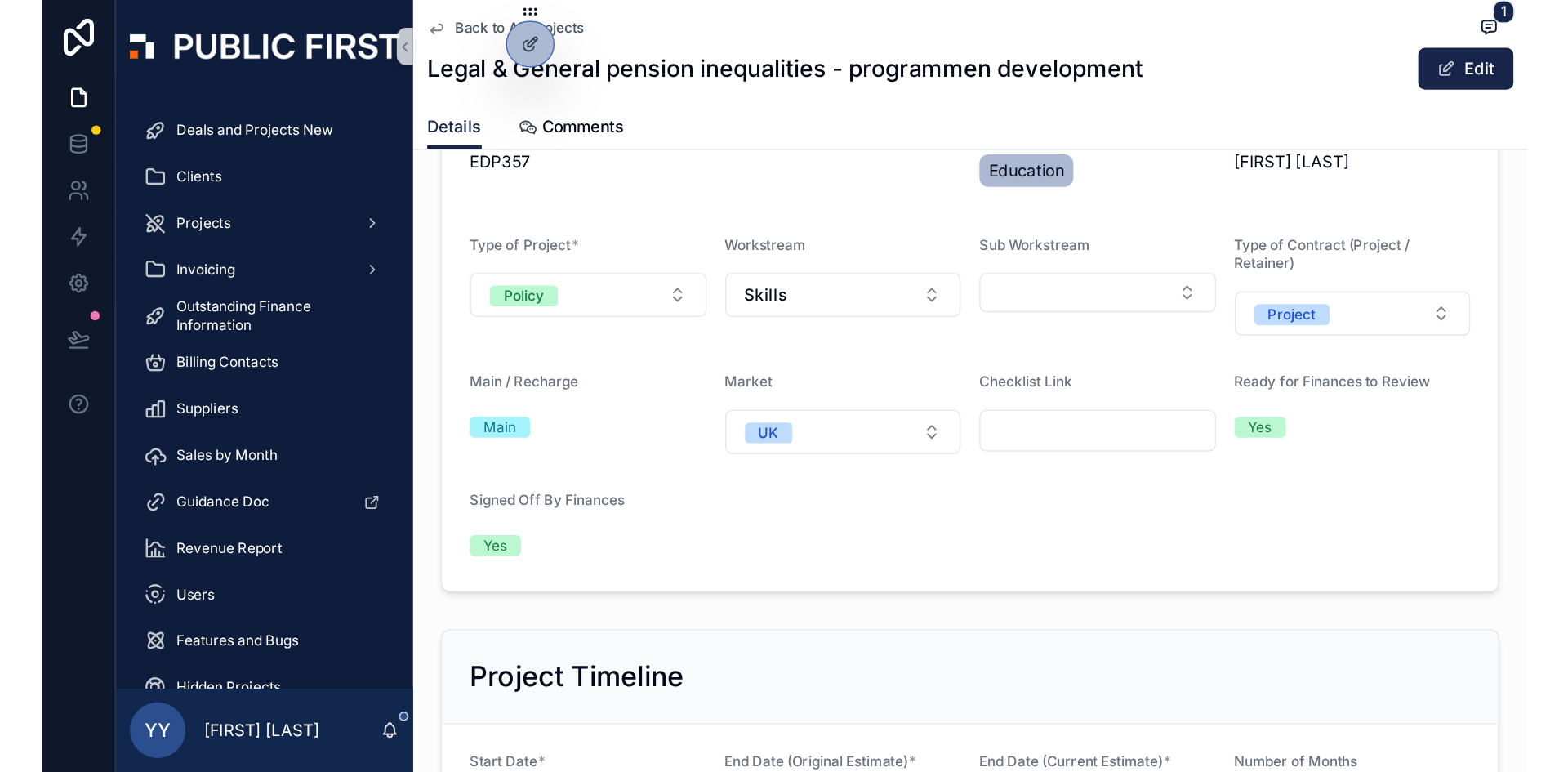 scroll, scrollTop: 245, scrollLeft: 0, axis: vertical 